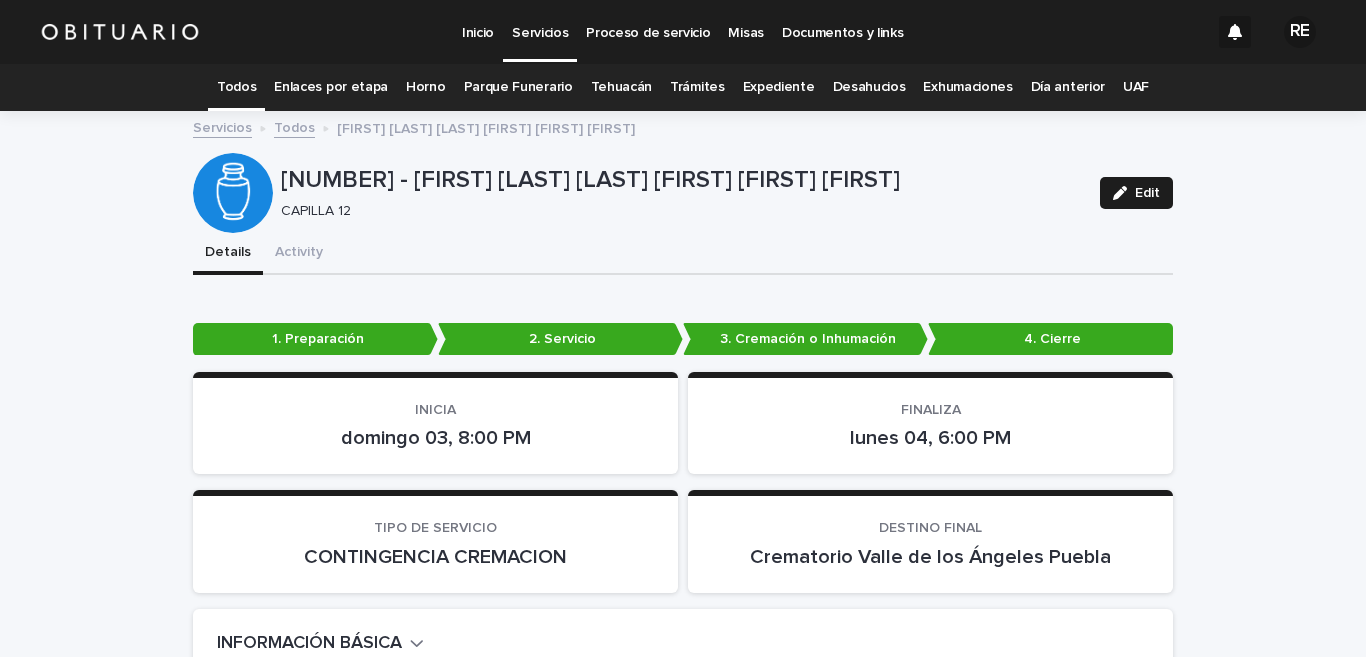 scroll, scrollTop: 0, scrollLeft: 0, axis: both 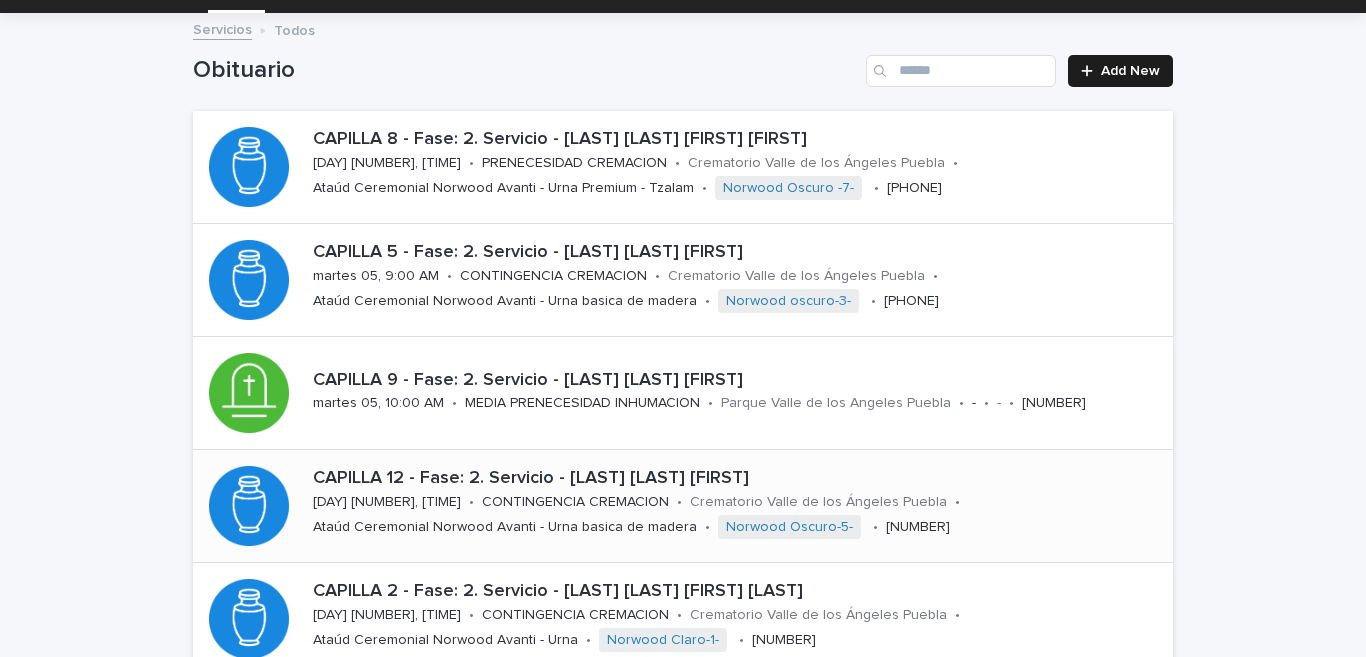 click on "[DAY] [NUMBER], [TIME]" at bounding box center (387, 500) 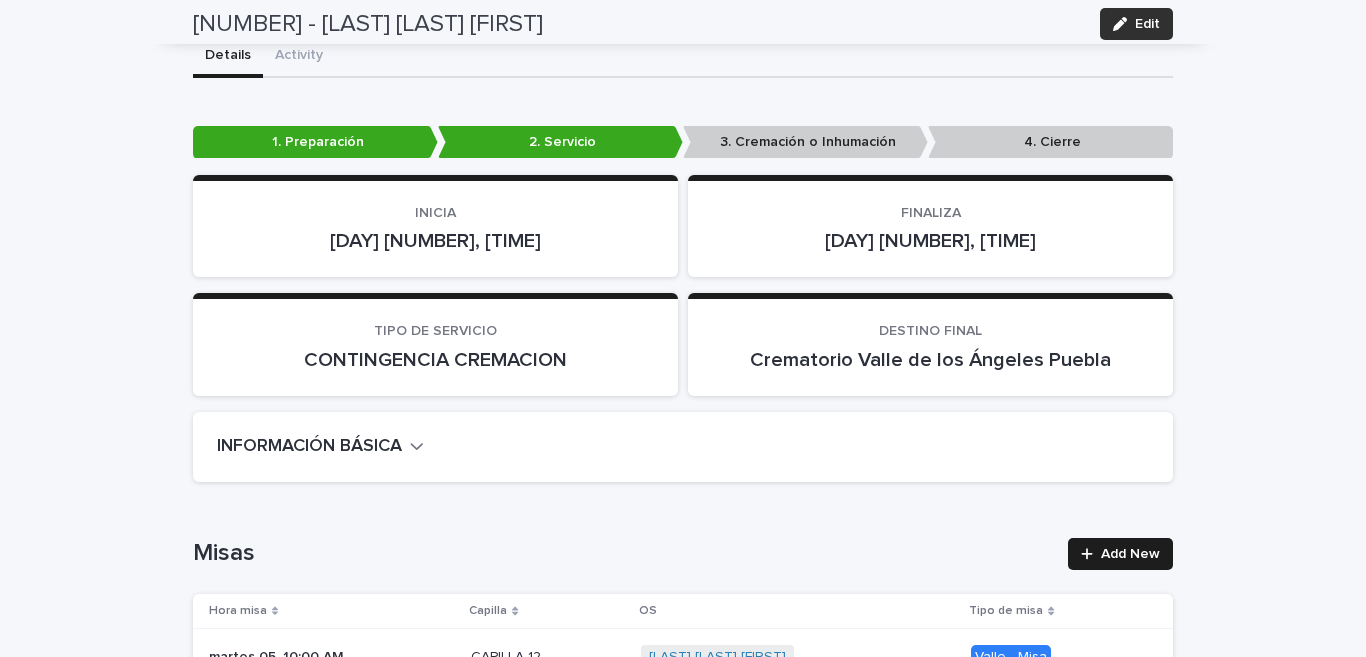 scroll, scrollTop: 0, scrollLeft: 0, axis: both 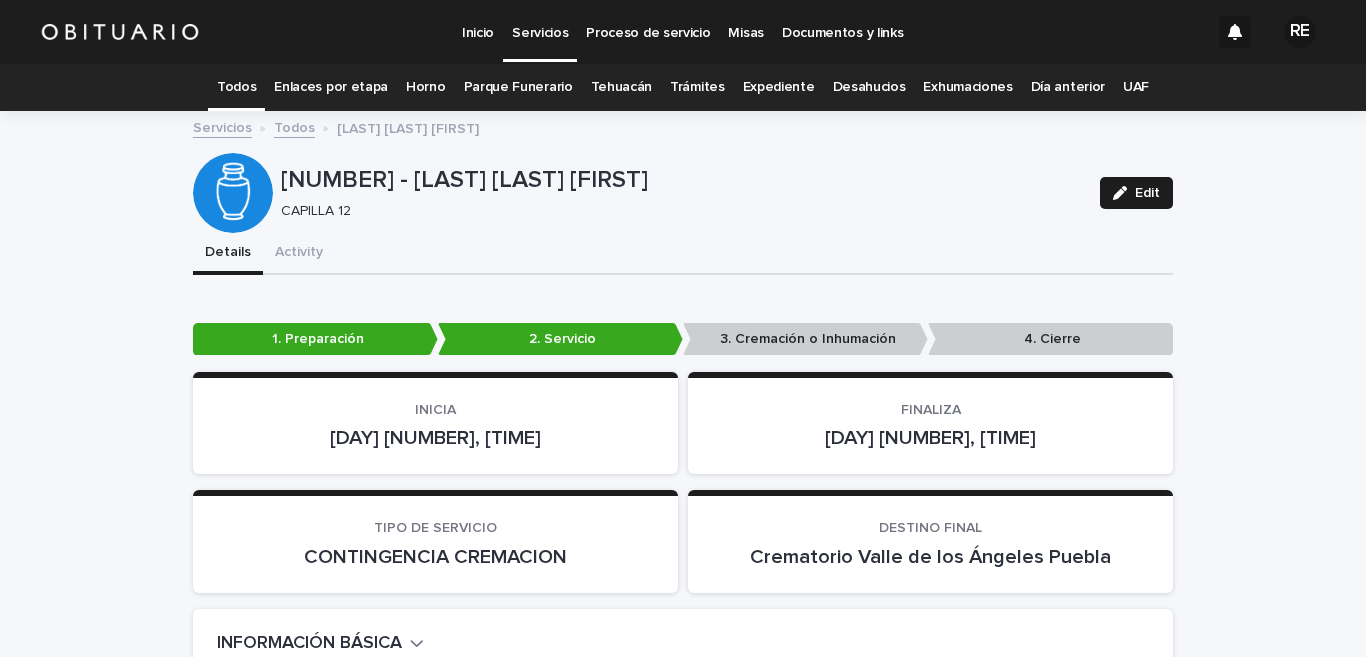 click on "Todos" at bounding box center [236, 87] 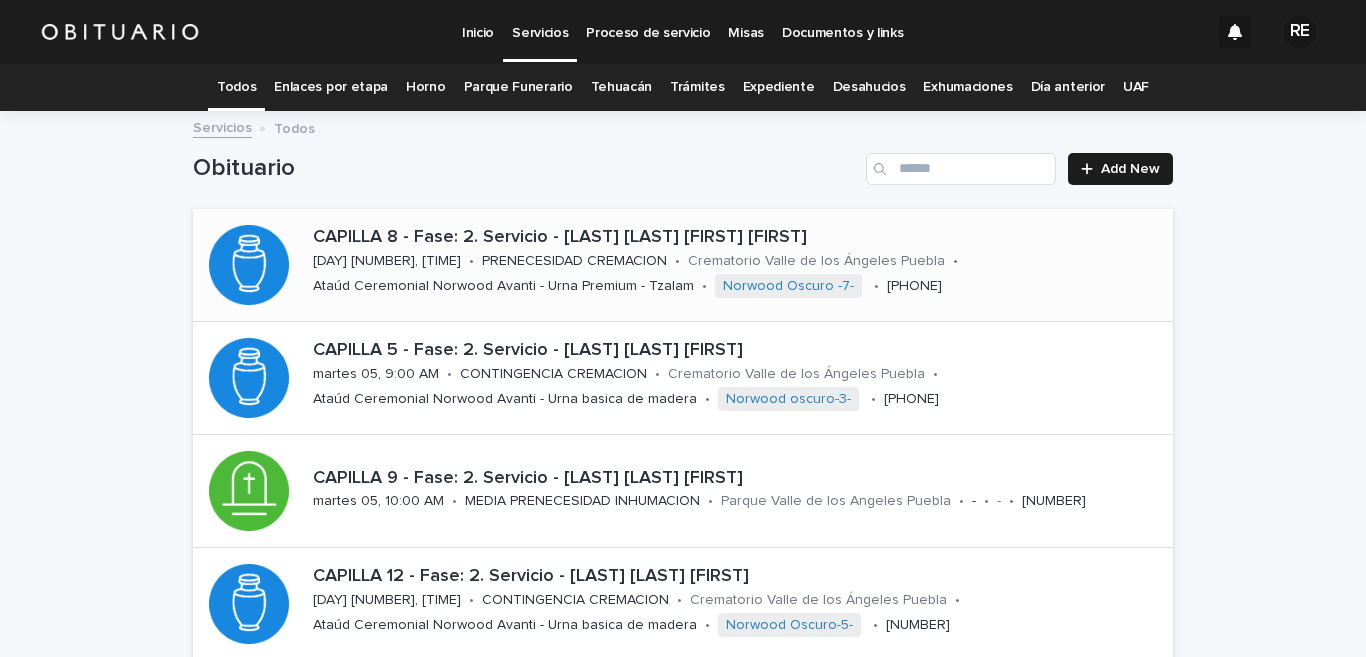 click on "[DAY] [NUMBER], [TIME]" at bounding box center [387, 261] 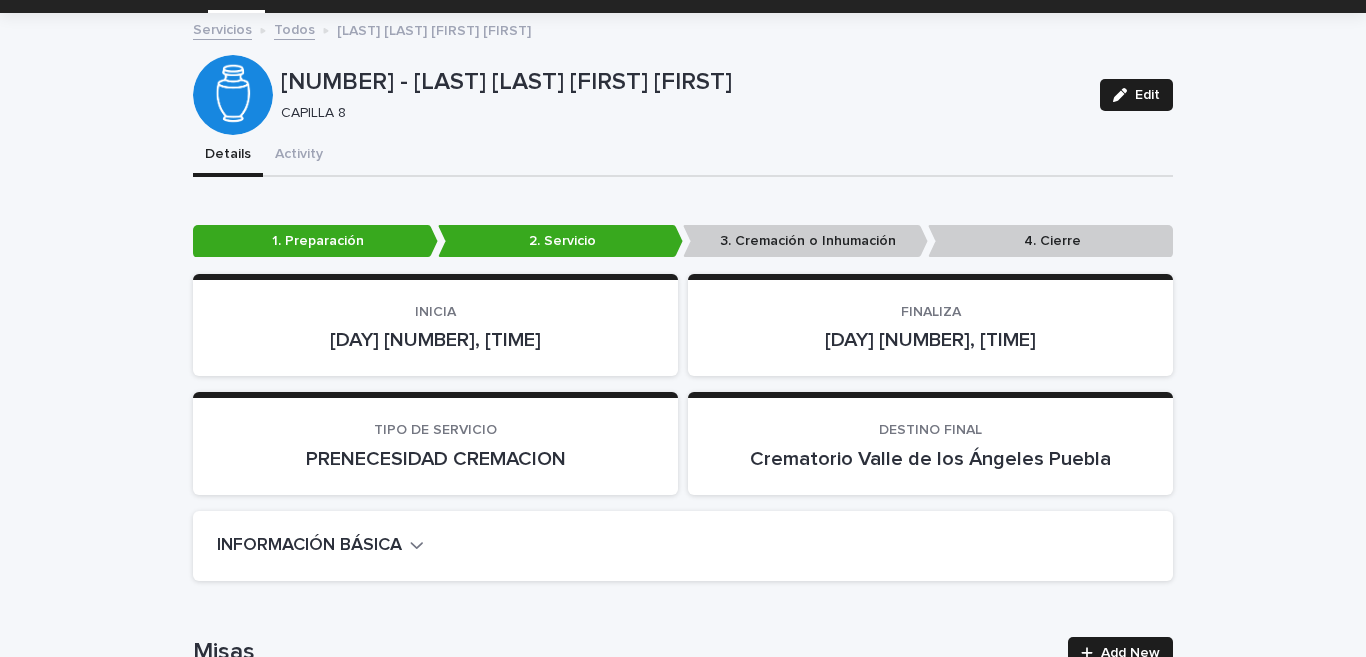 scroll, scrollTop: 0, scrollLeft: 0, axis: both 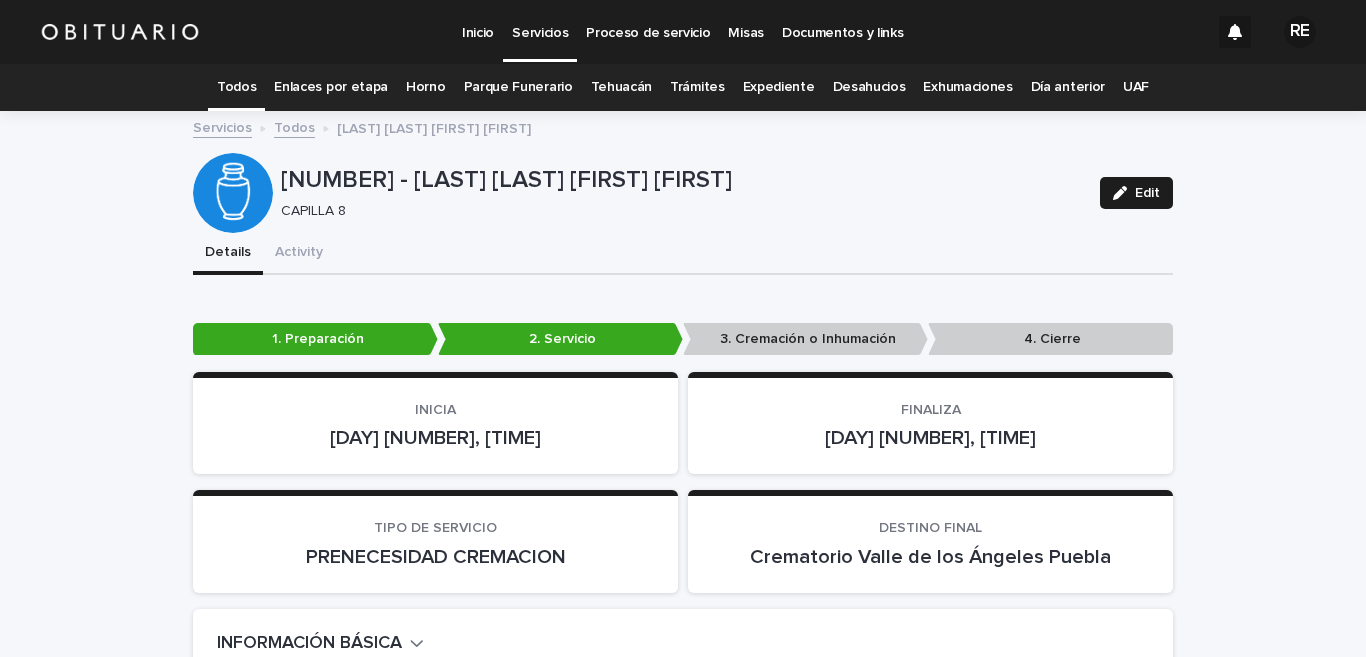click on "Todos" at bounding box center (236, 87) 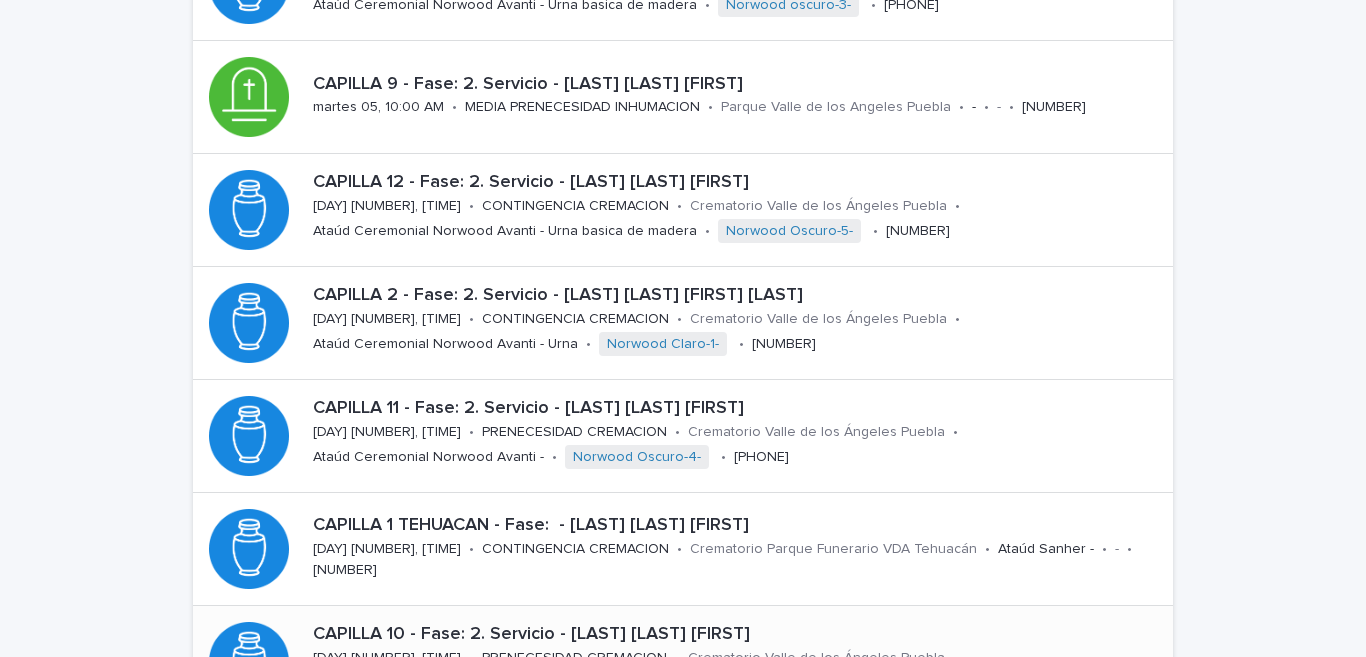scroll, scrollTop: 98, scrollLeft: 0, axis: vertical 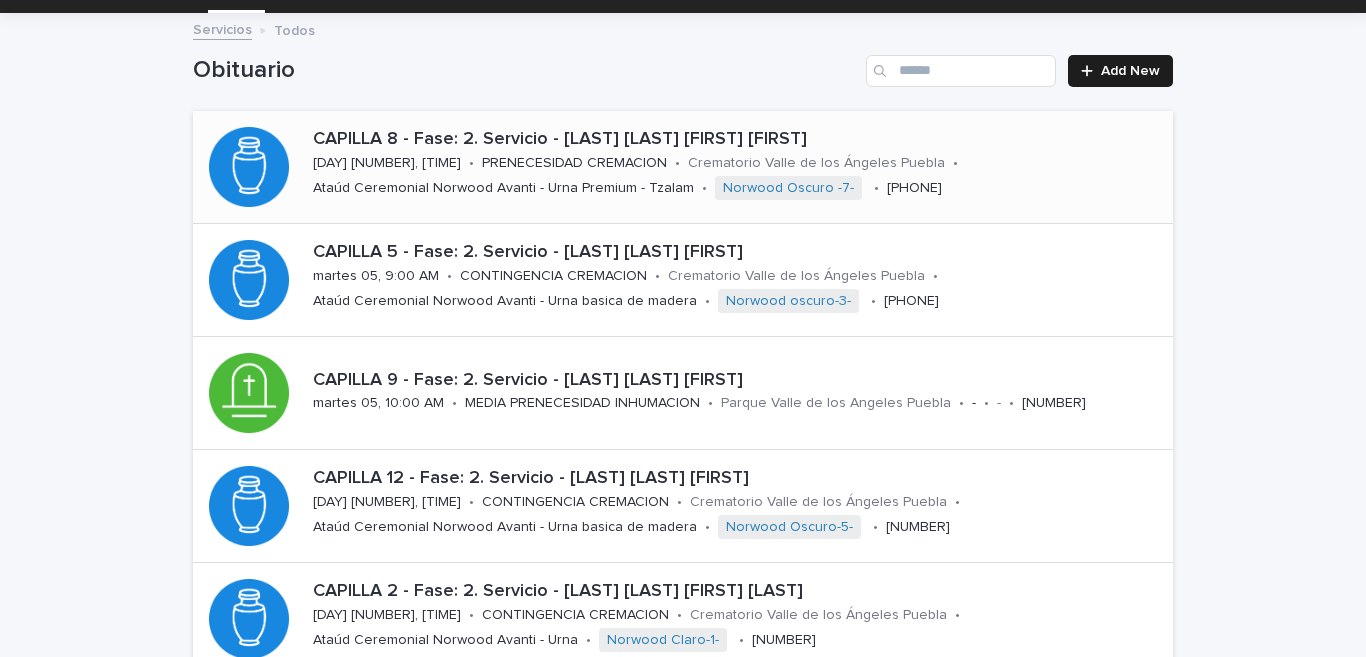 click on "PRENECESIDAD CREMACION" at bounding box center (574, 163) 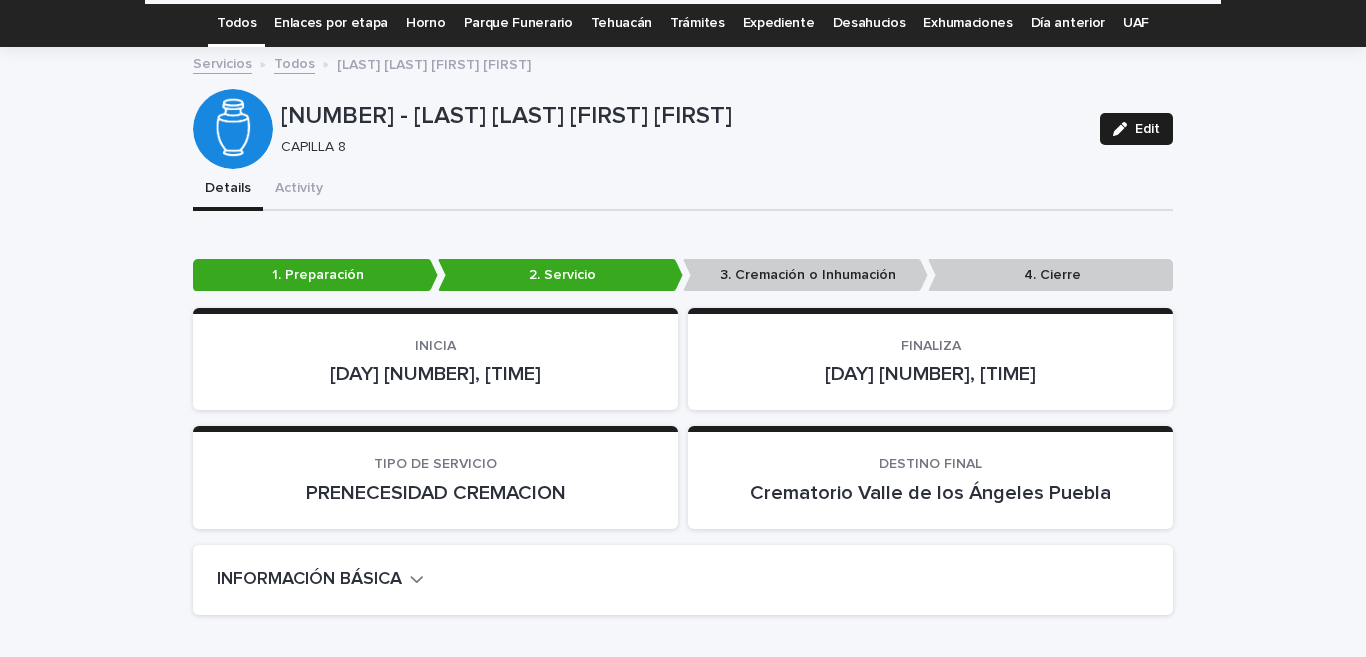 scroll, scrollTop: 0, scrollLeft: 0, axis: both 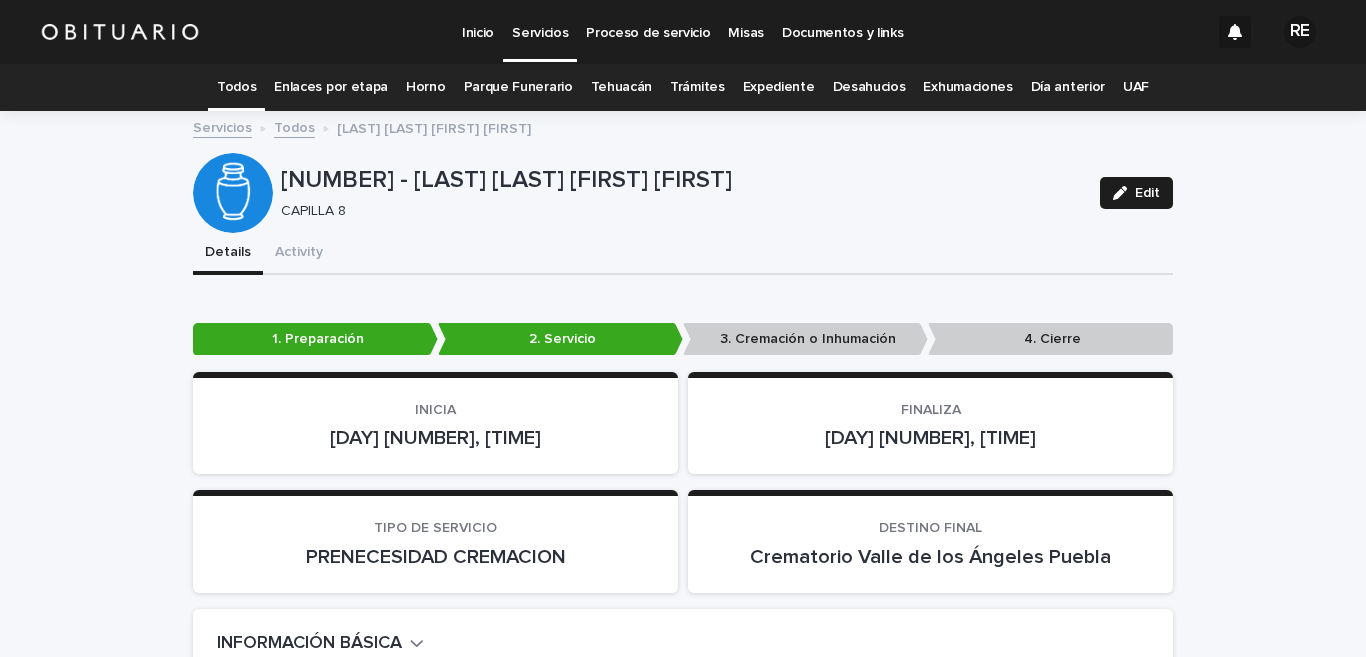 click on "Todos" at bounding box center (236, 87) 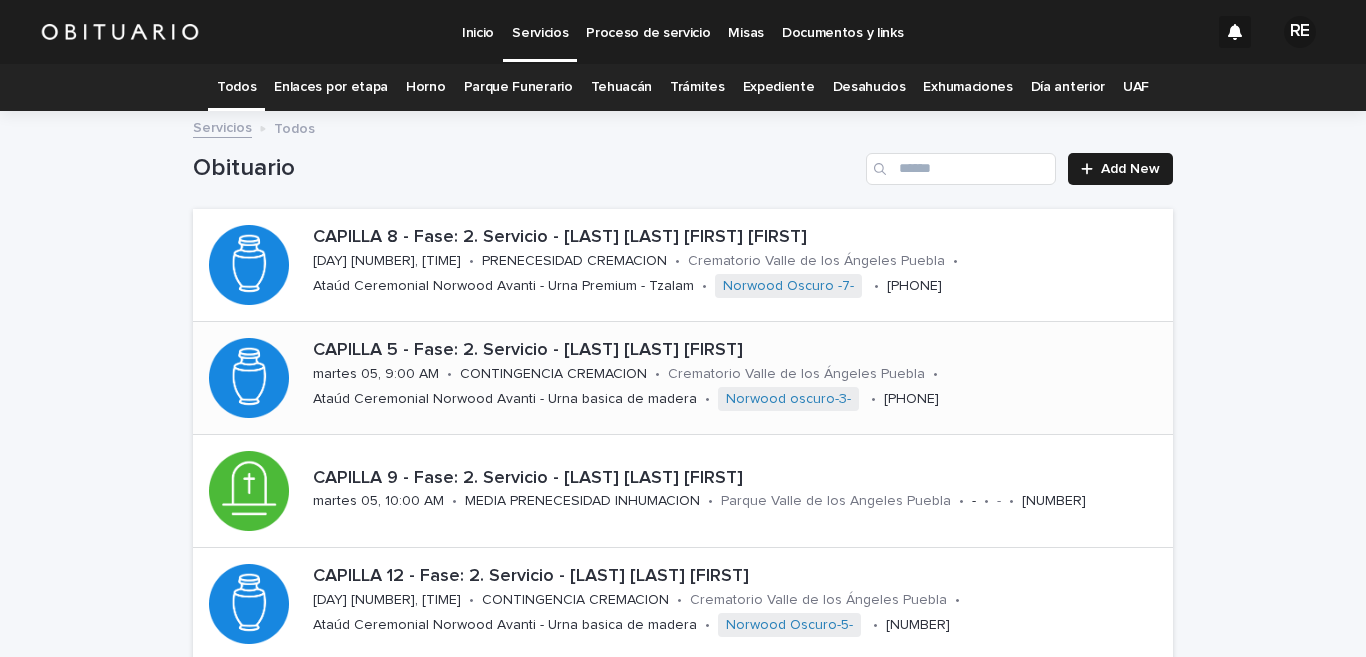 click on "Ataúd Ceremonial Norwood Avanti - Urna basica de madera" at bounding box center [505, 397] 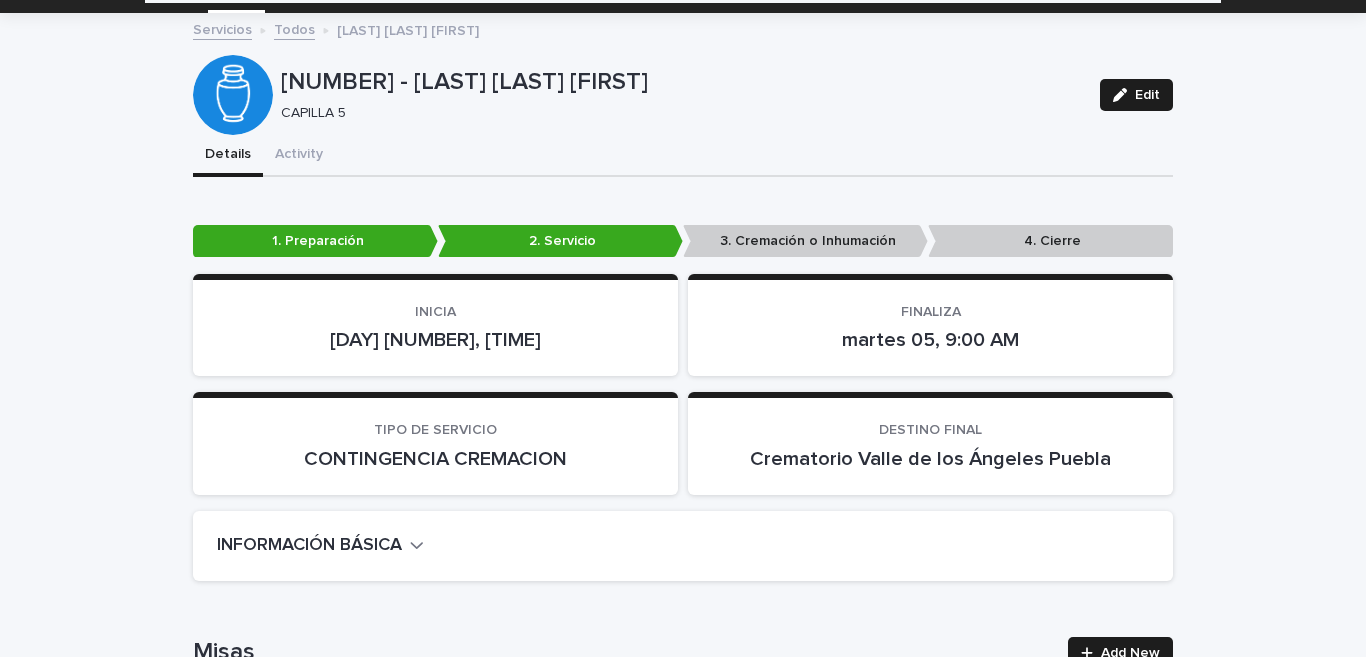 scroll, scrollTop: 0, scrollLeft: 0, axis: both 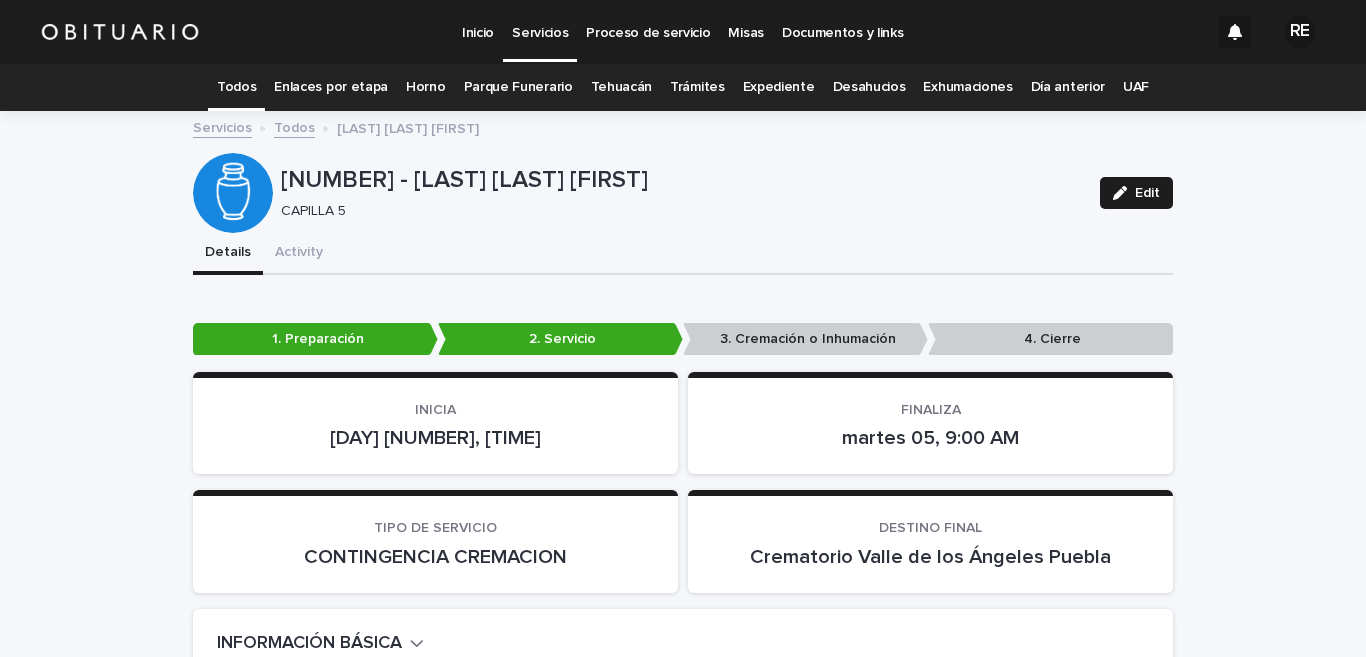 click on "Todos" at bounding box center (236, 87) 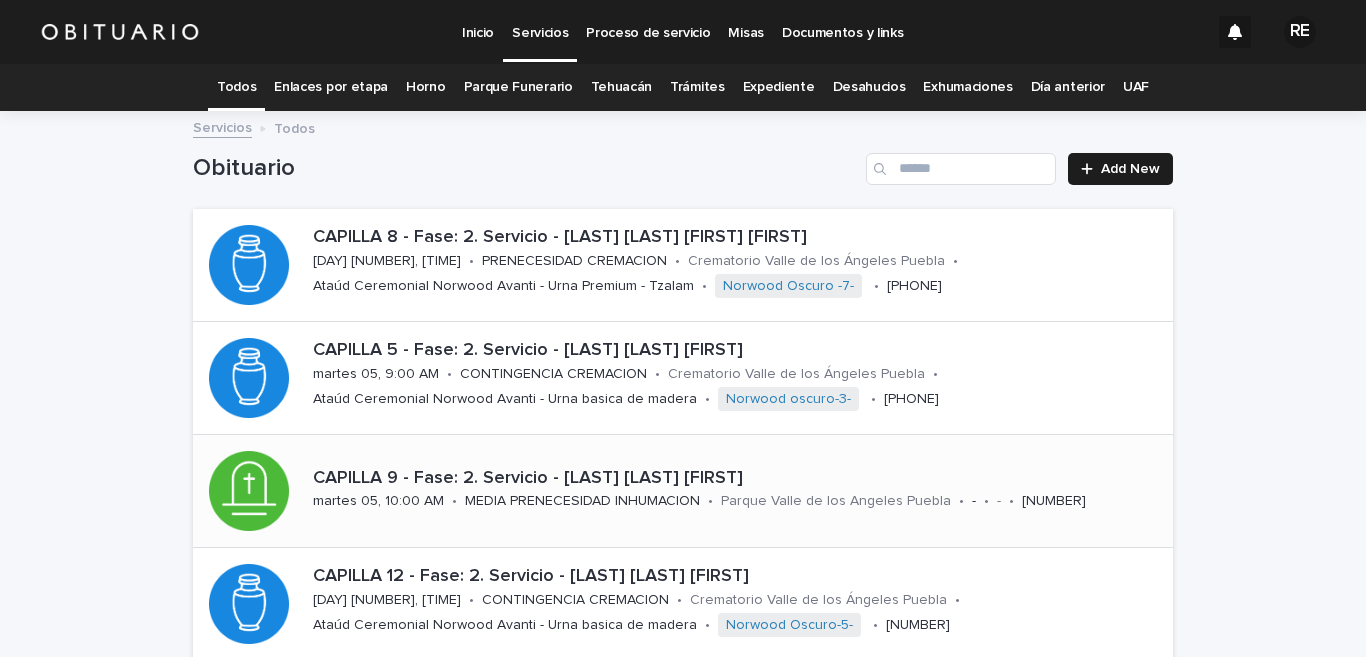 click on "CAPILLA 9 - Fase: 2. Servicio - [LAST] [LAST] [FIRST]" at bounding box center (739, 479) 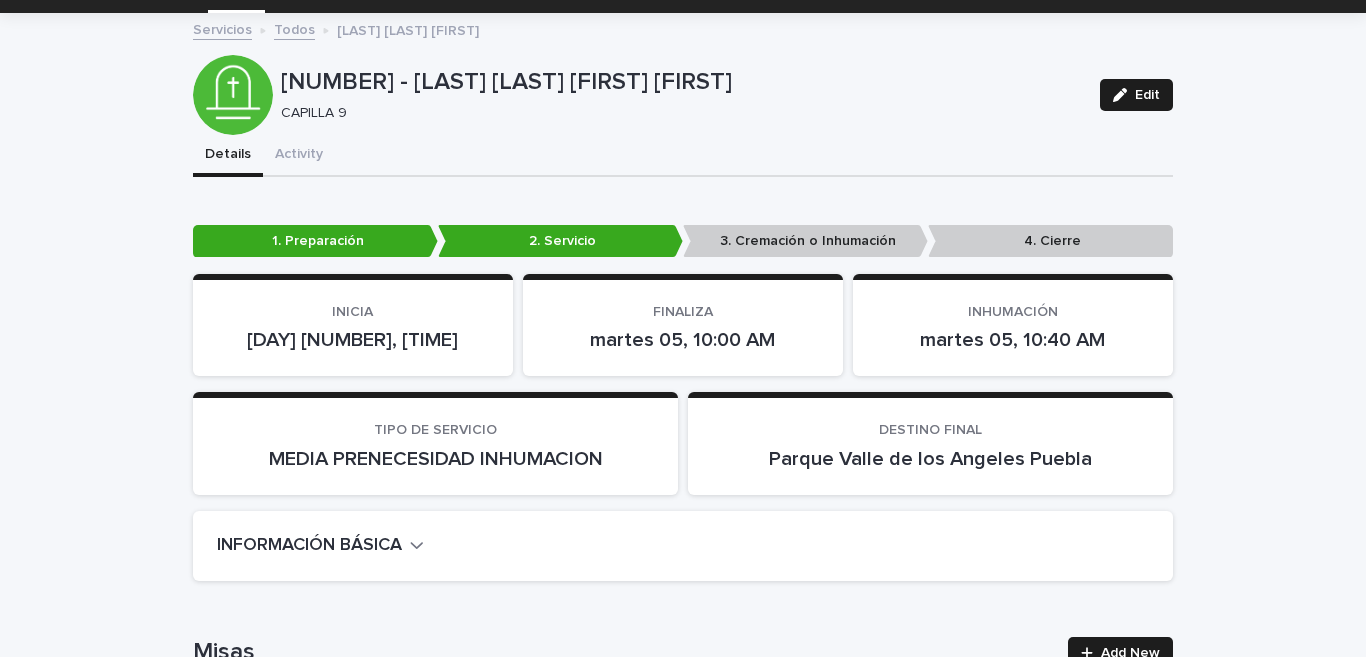 scroll, scrollTop: 0, scrollLeft: 0, axis: both 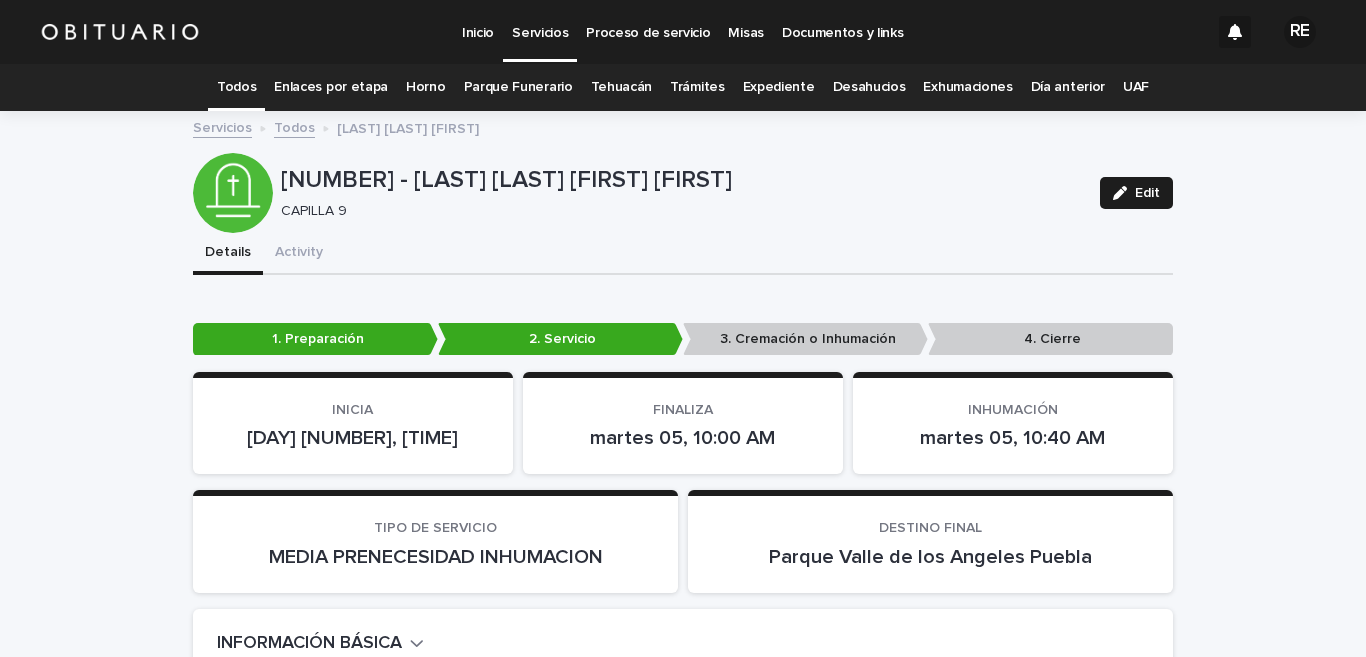 click on "Todos" at bounding box center [236, 87] 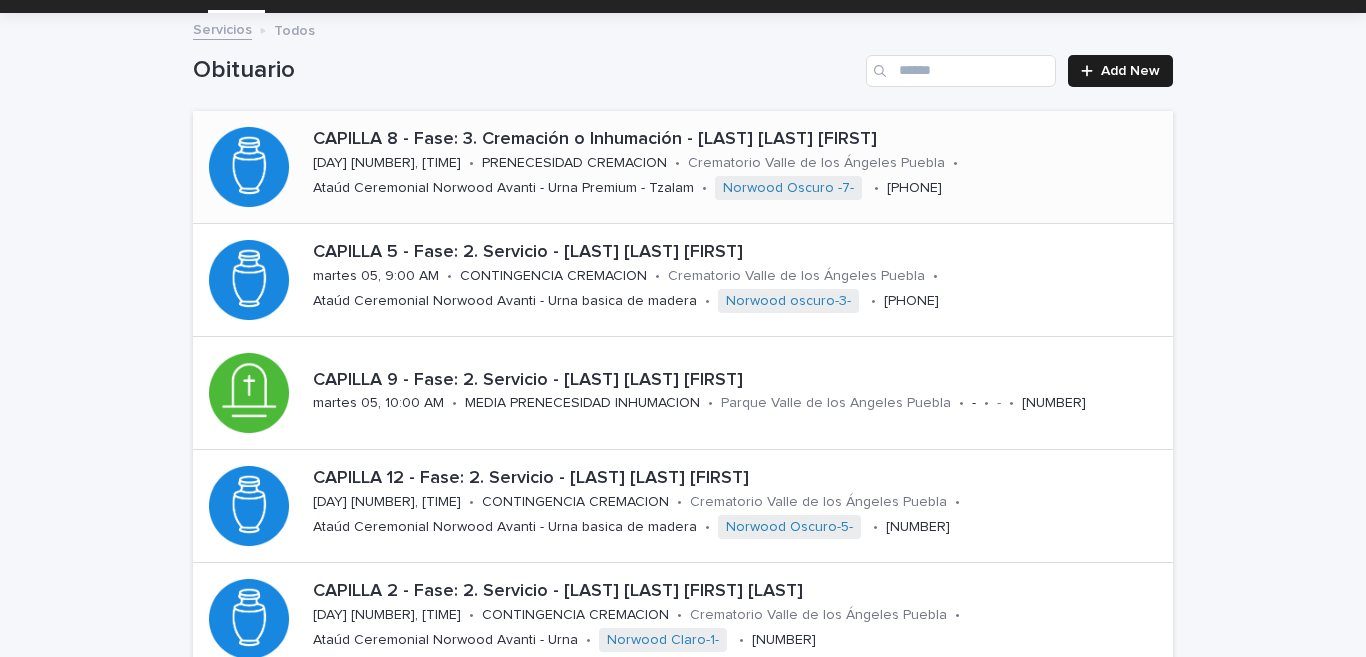 scroll, scrollTop: 295, scrollLeft: 0, axis: vertical 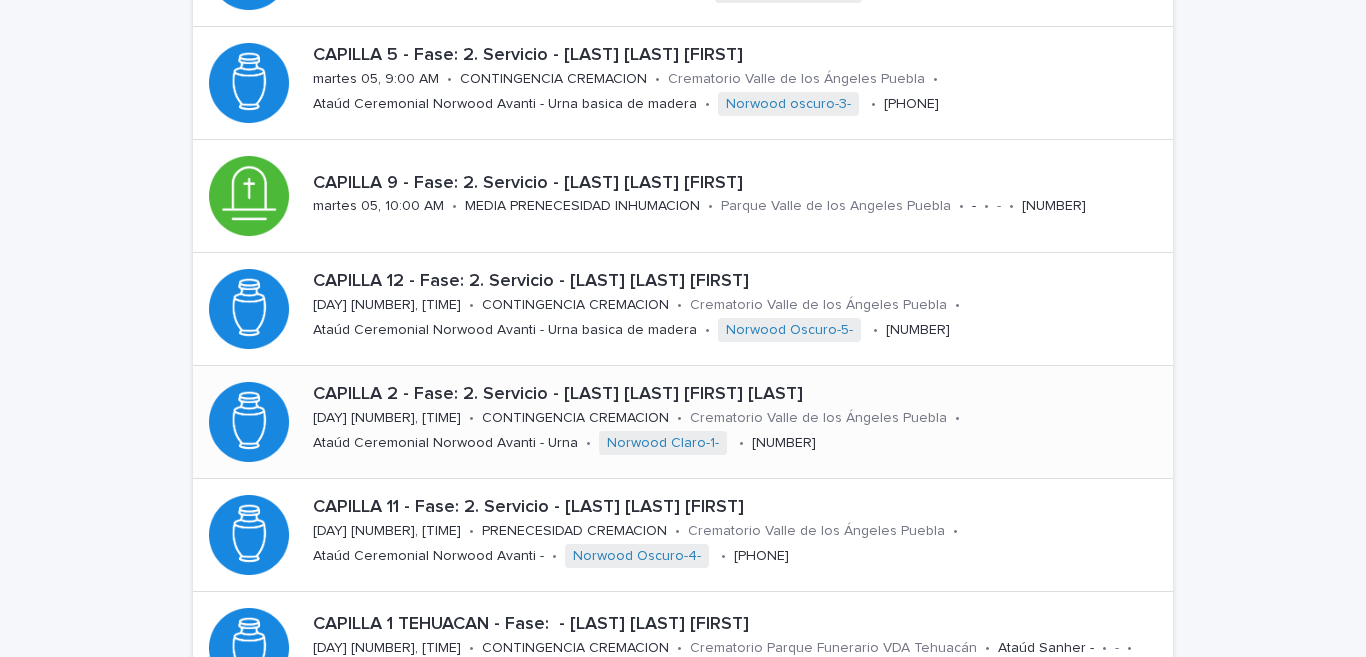 click on "CONTINGENCIA CREMACION" at bounding box center (575, 418) 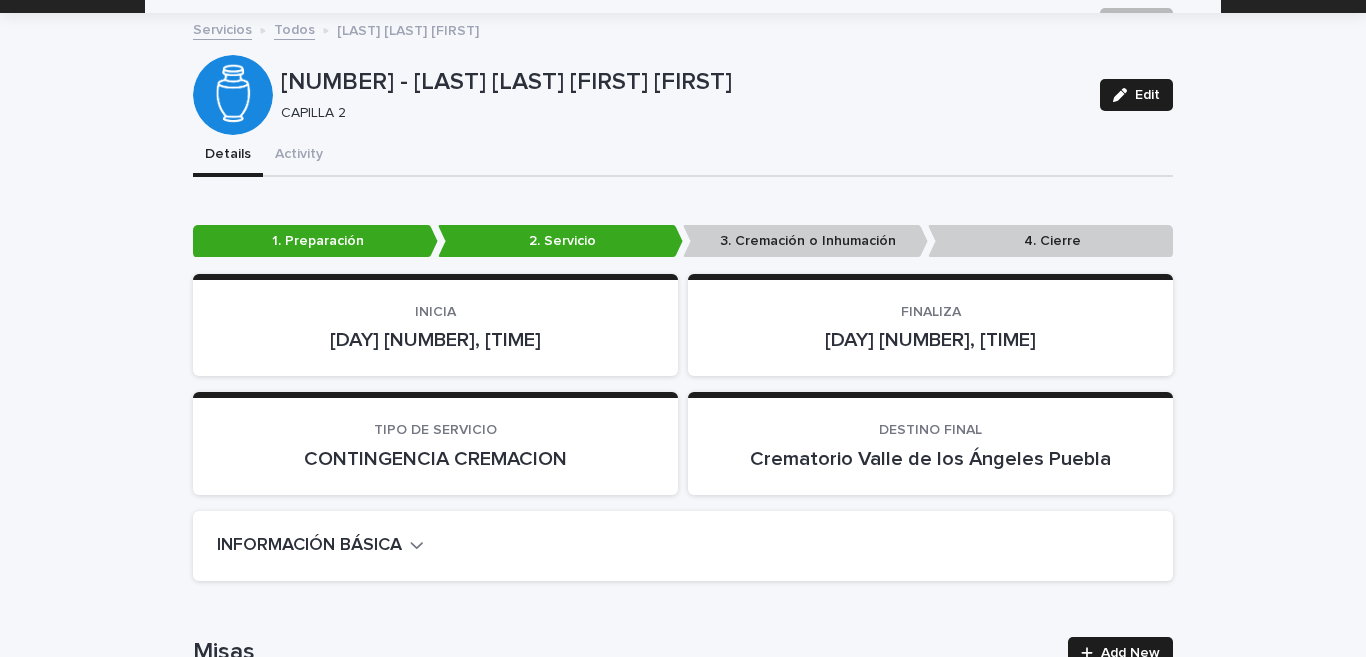 scroll, scrollTop: 0, scrollLeft: 0, axis: both 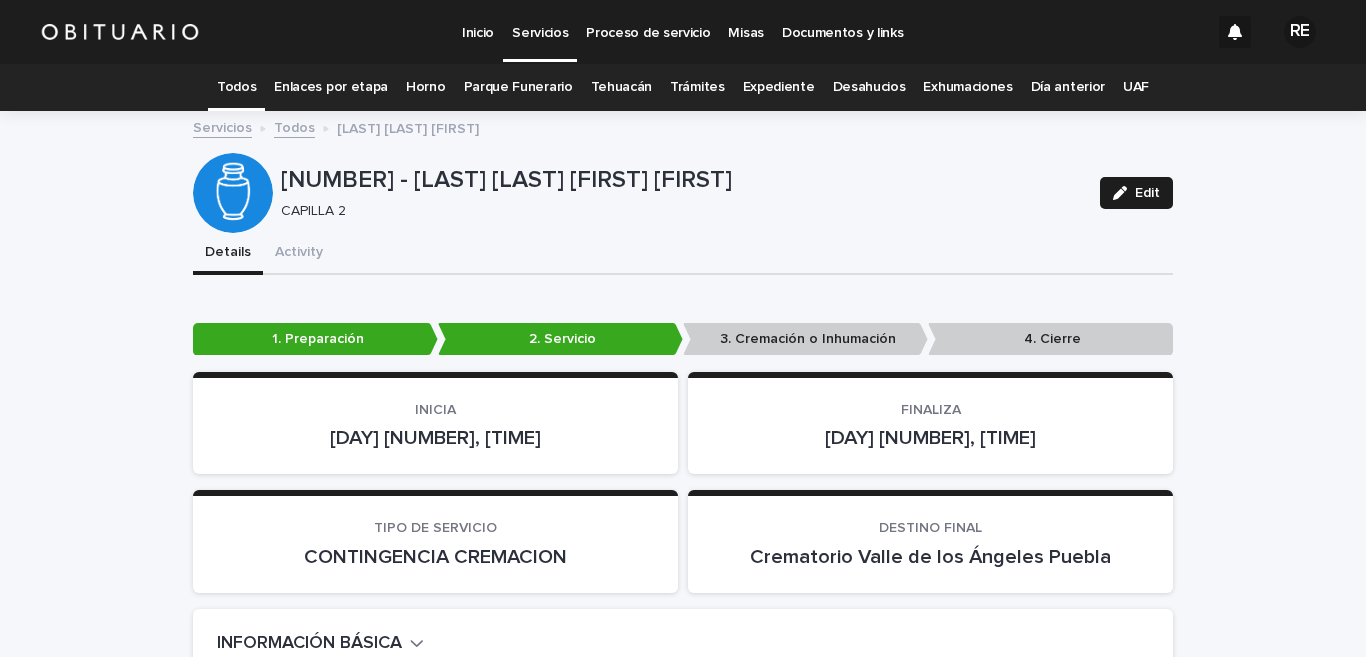 click on "Todos" at bounding box center [236, 87] 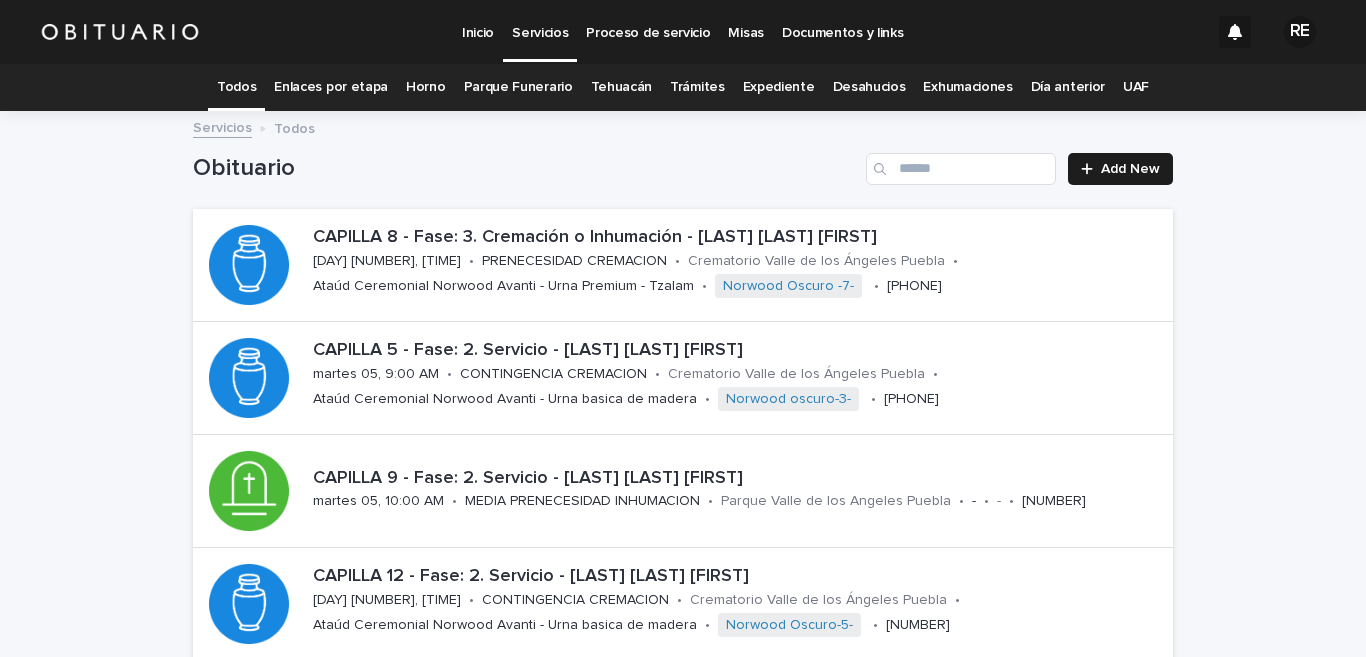 scroll, scrollTop: 98, scrollLeft: 0, axis: vertical 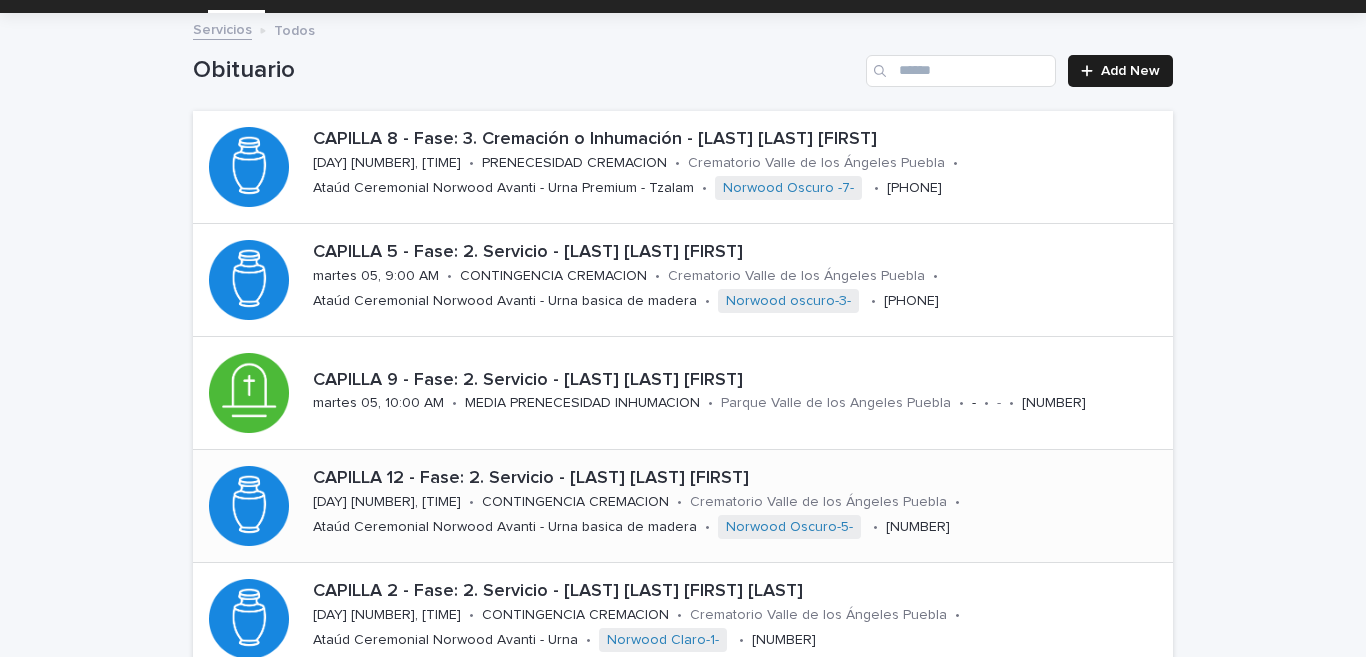click on "[DAY] [NUMBER], [TIME]" at bounding box center [387, 502] 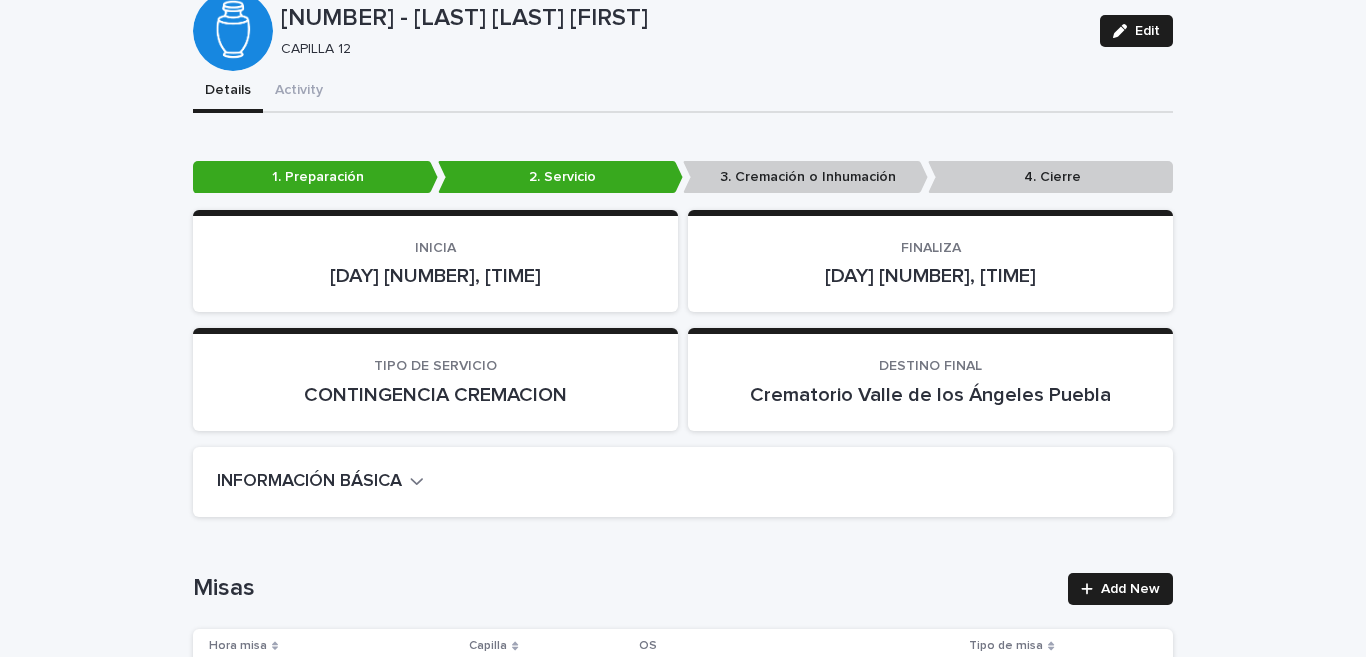 scroll, scrollTop: 0, scrollLeft: 0, axis: both 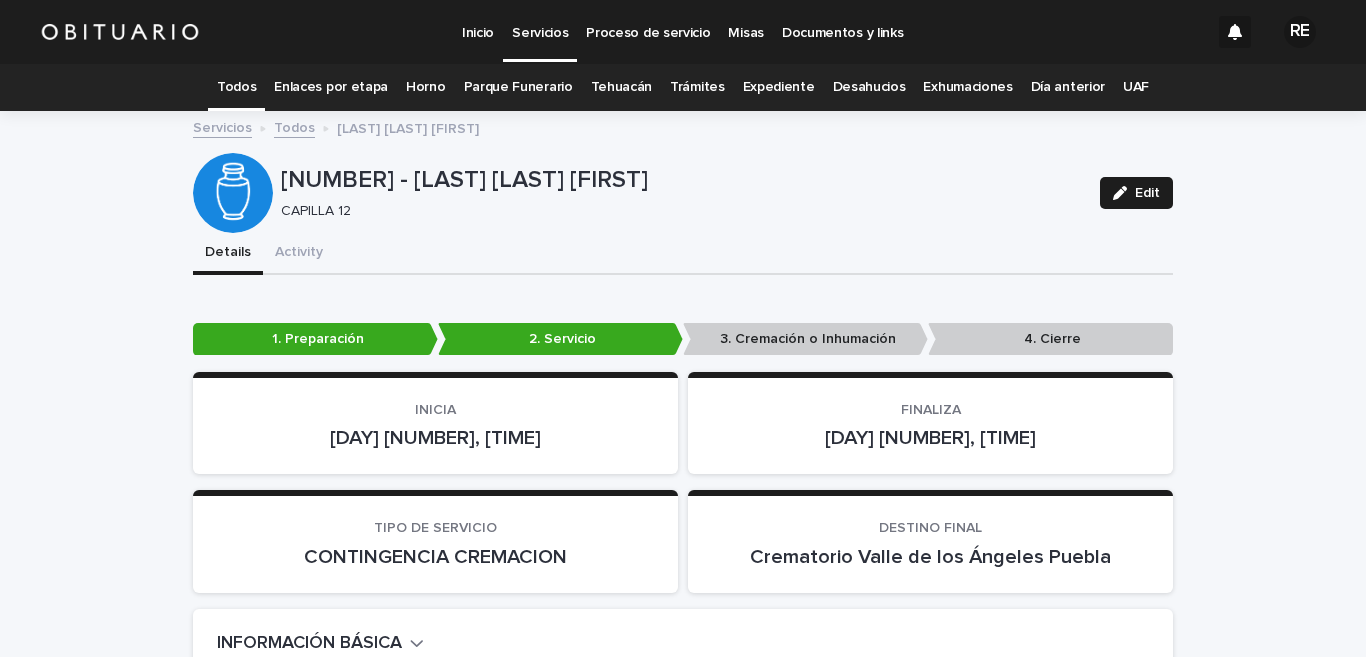 click on "Todos" at bounding box center (236, 87) 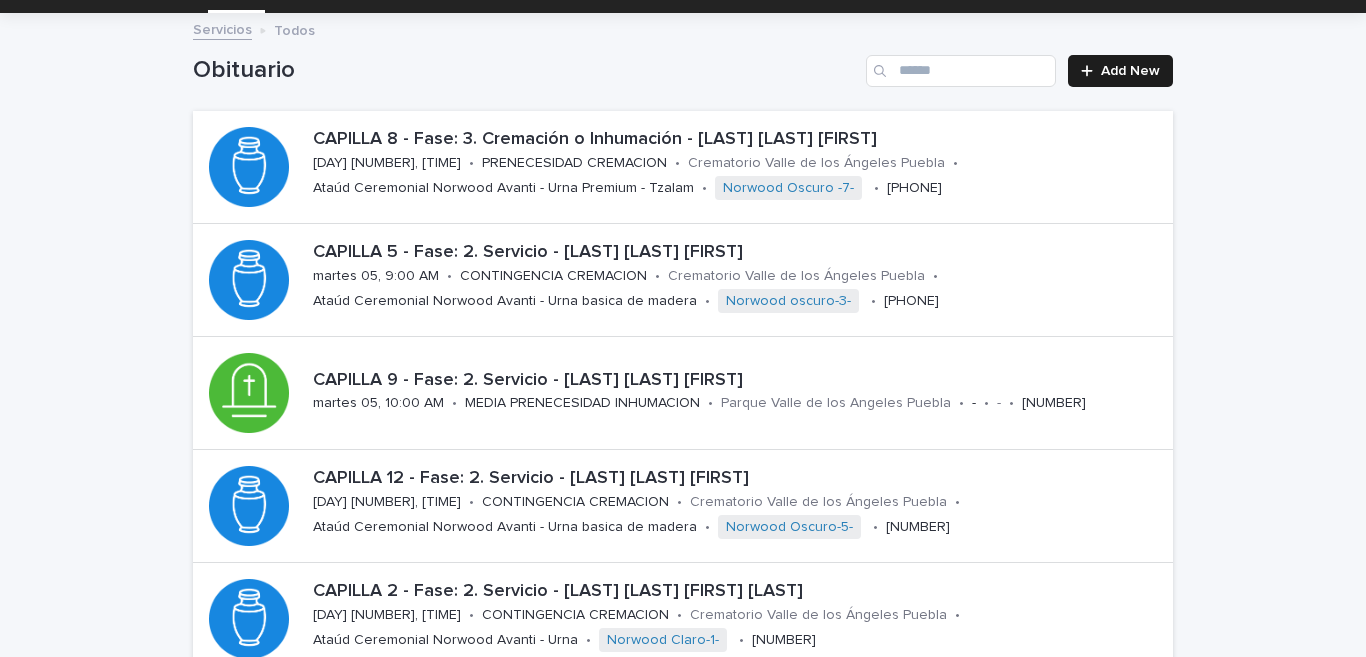 scroll, scrollTop: 197, scrollLeft: 0, axis: vertical 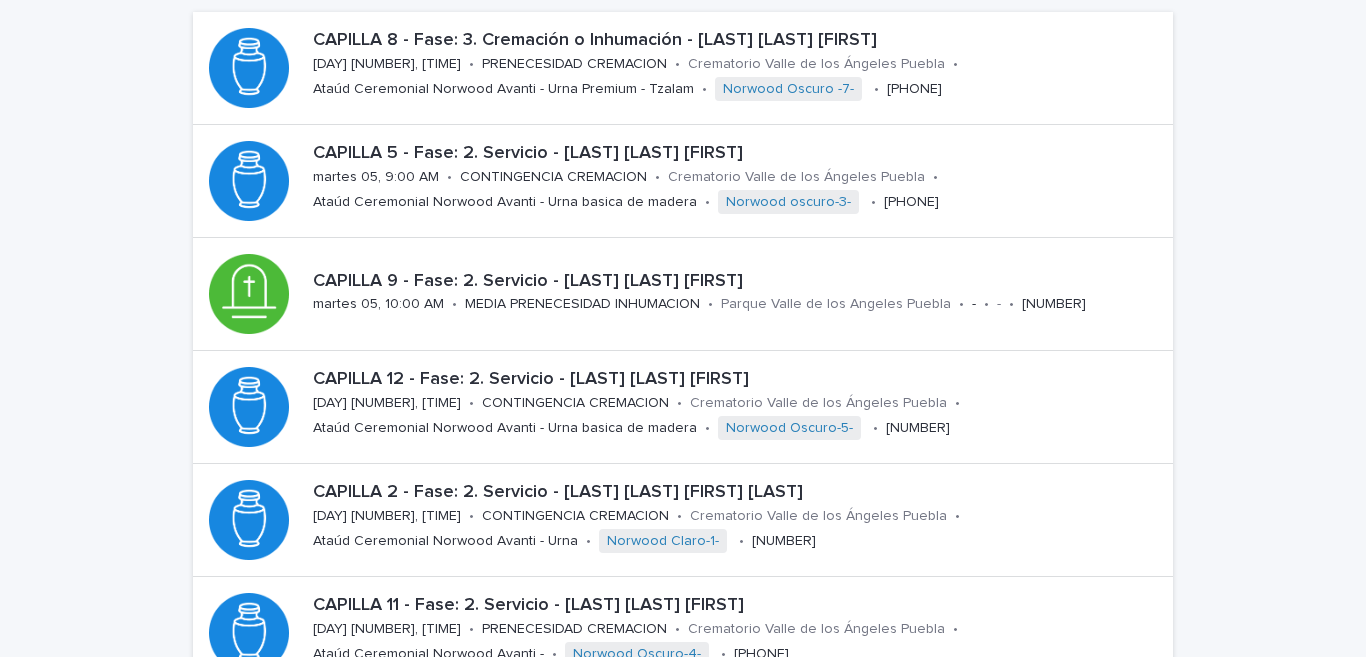 click on "CAPILLA 2 - Fase: 2. Servicio - [LAST] [LAST] [FIRST] [LAST]" at bounding box center [739, 493] 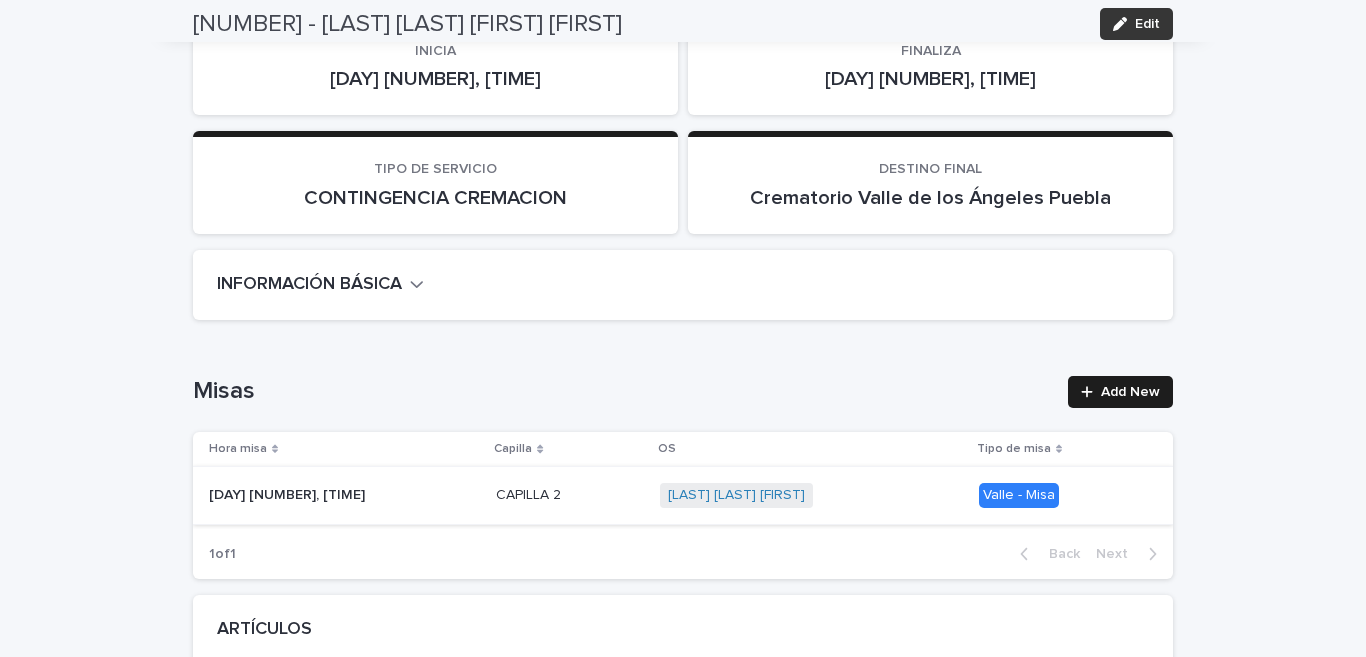 scroll, scrollTop: 0, scrollLeft: 0, axis: both 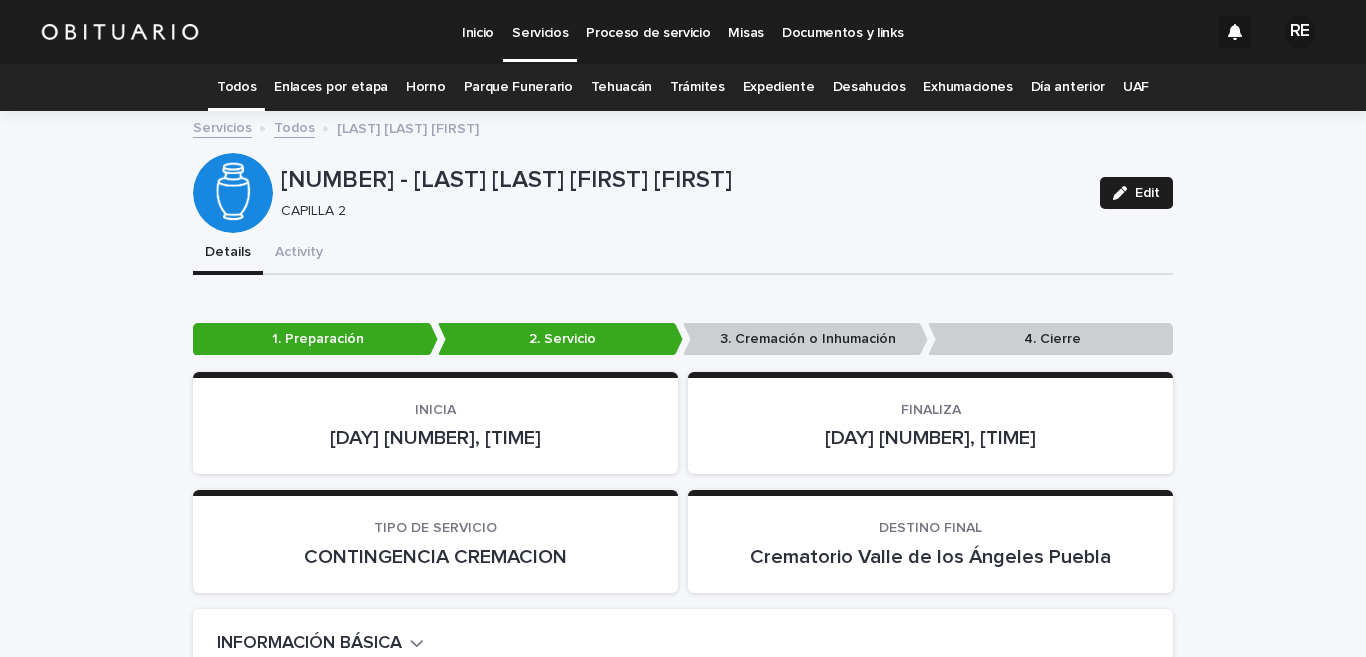 click on "Todos" at bounding box center [236, 87] 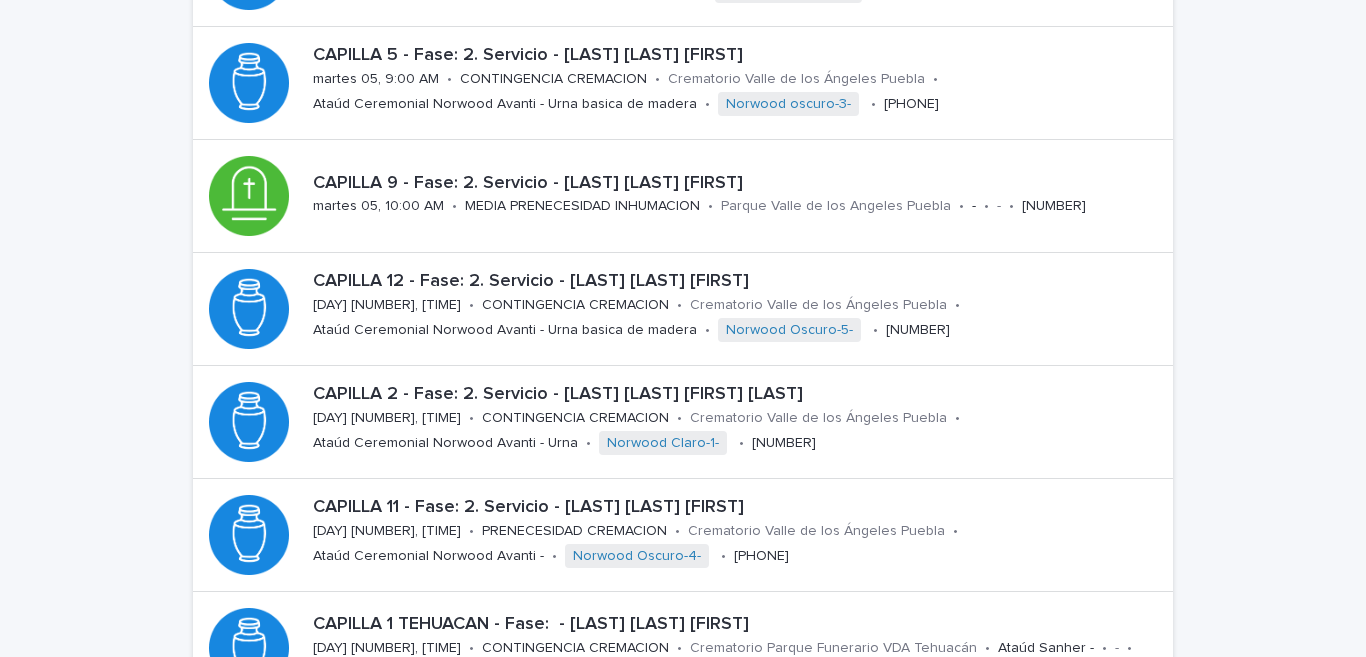 scroll, scrollTop: 394, scrollLeft: 0, axis: vertical 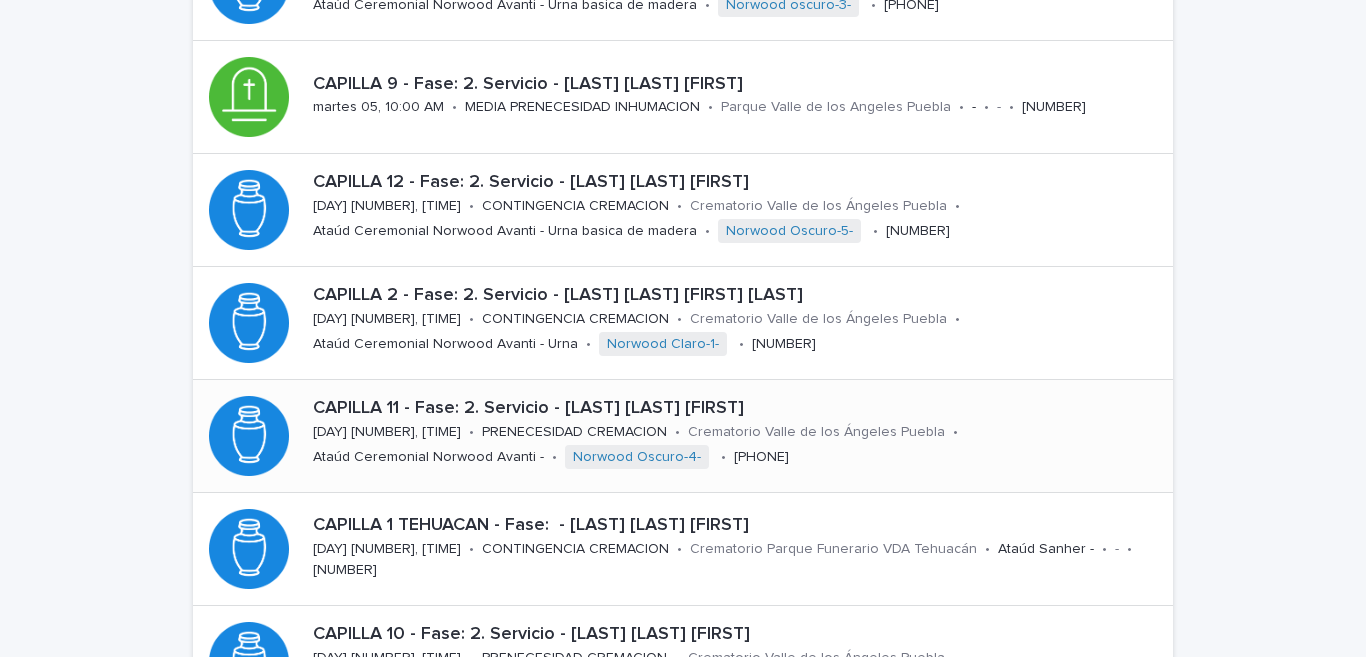click on "CAPILLA 11 - Fase: 2. Servicio - [LAST] [LAST] [FIRST] [DAY] [NUMBER], [TIME]   • PRENECESIDAD CREMACION • Crematorio Valle de los Ángeles Puebla • Ataúd Ceremonial Norwood Avanti -  • Norwood Oscuro-4-   • [NUMBER]" at bounding box center [739, 435] 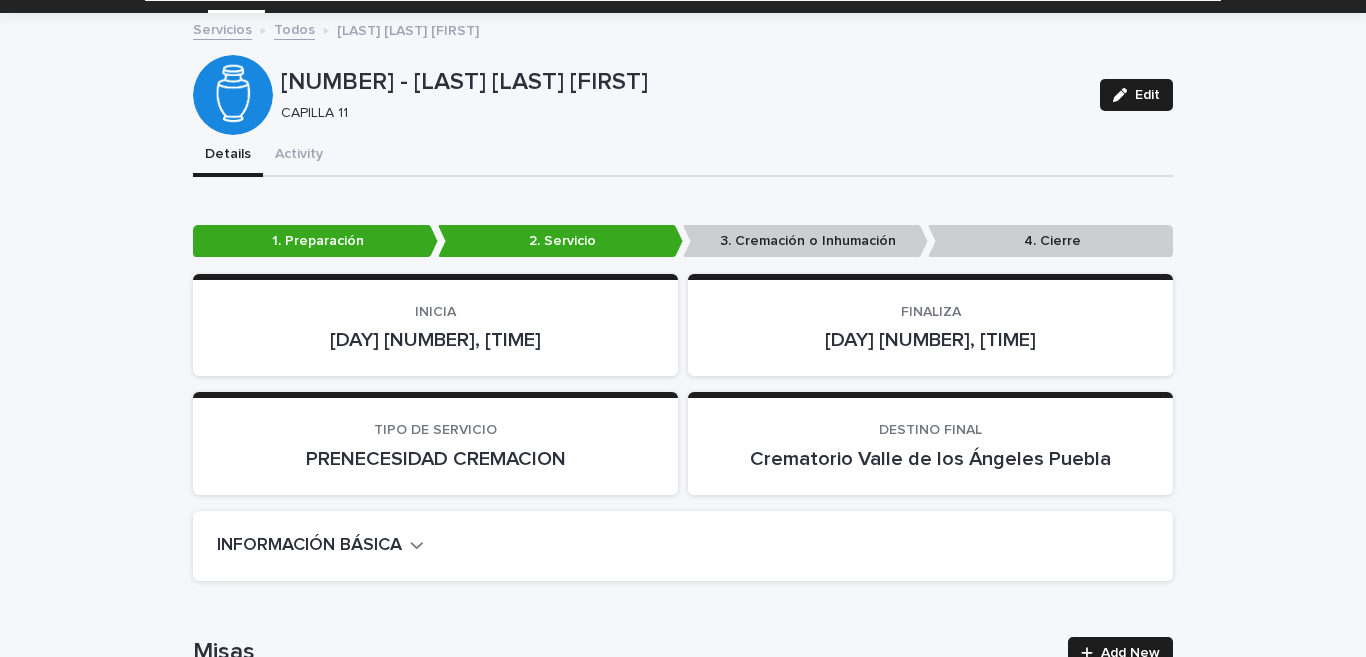 scroll, scrollTop: 0, scrollLeft: 0, axis: both 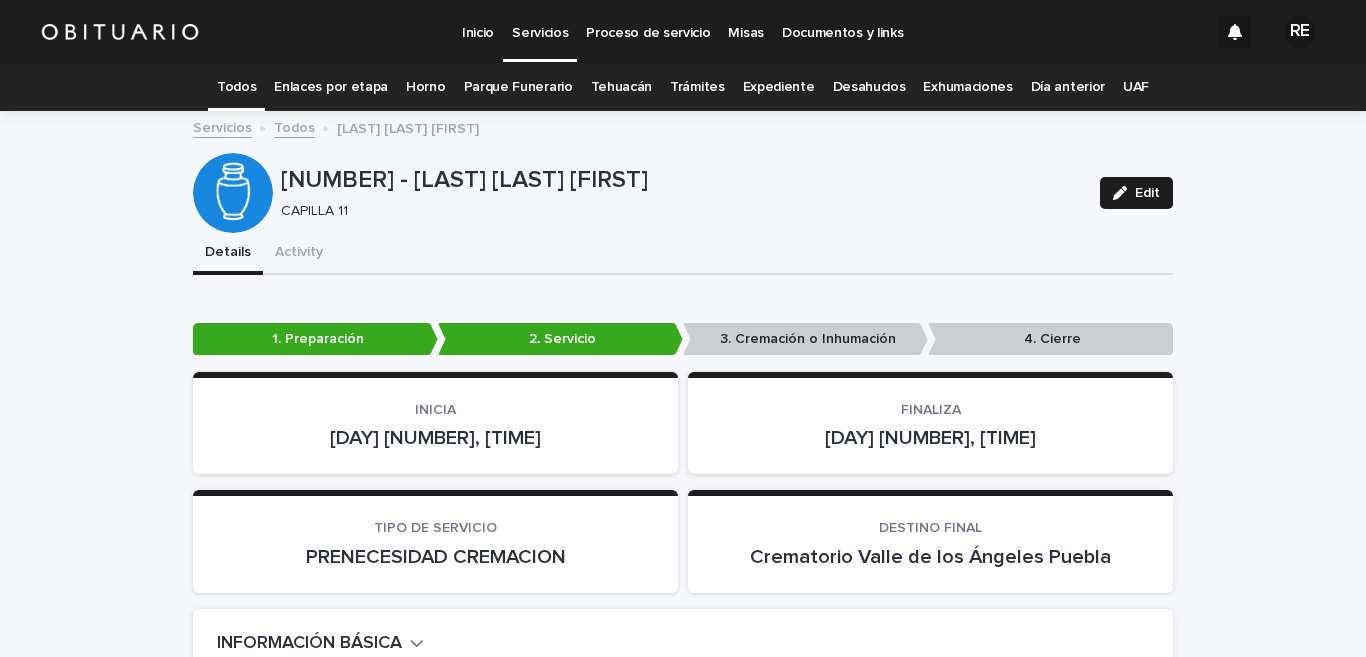 click on "Todos" at bounding box center (236, 87) 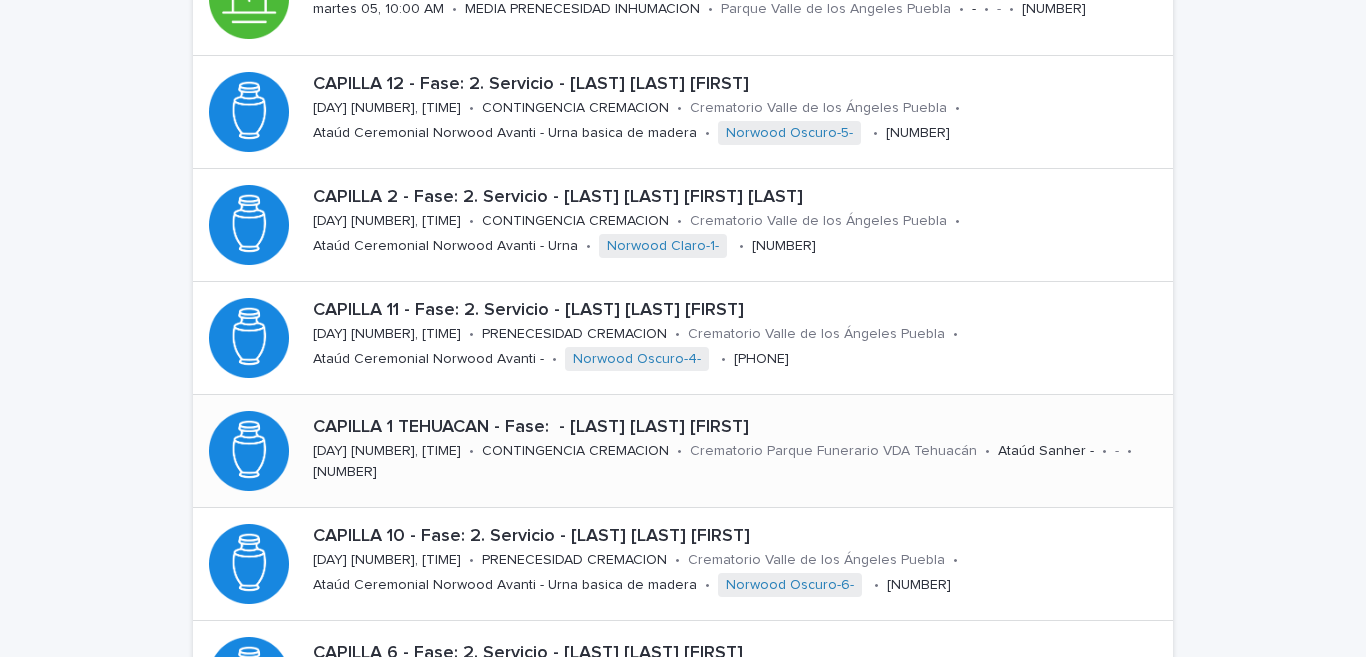 scroll, scrollTop: 591, scrollLeft: 0, axis: vertical 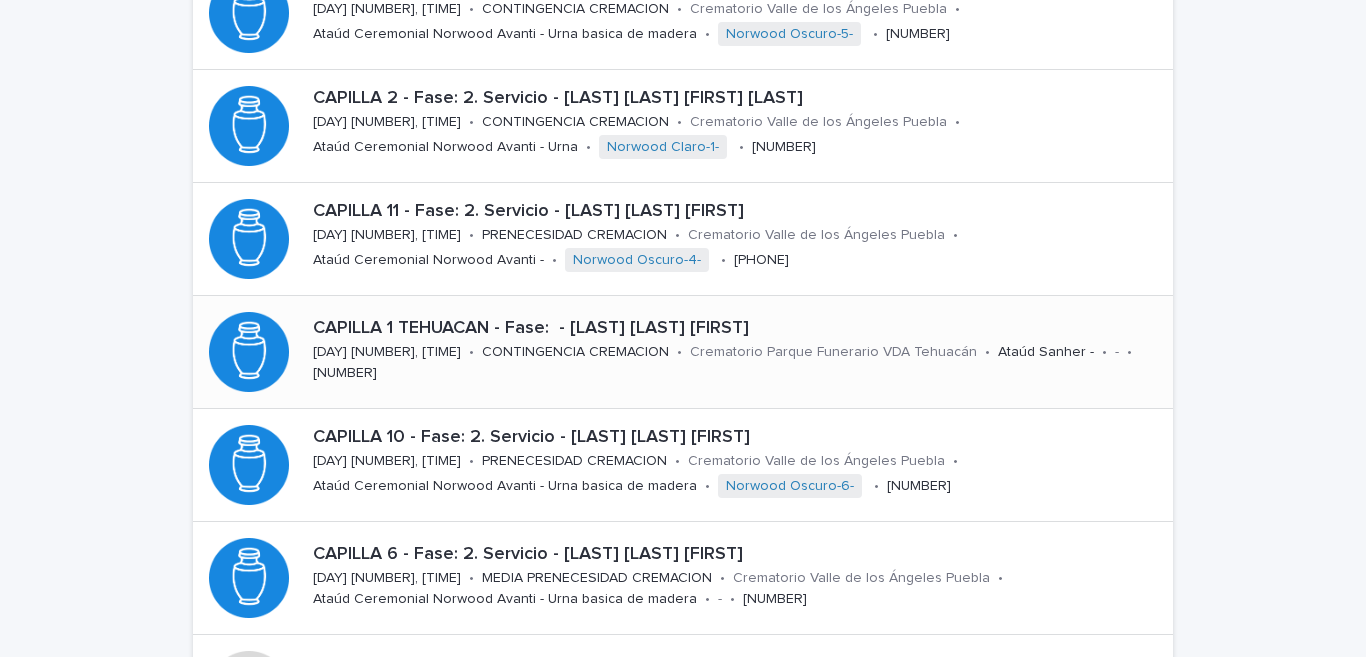 click on "CAPILLA 10 - Fase: 2. Servicio - [LAST] [LAST] [FIRST] [DAY] [NUMBER], [TIME]   • PRENECESIDAD CREMACION • Crematorio Valle de los Ángeles Puebla • Ataúd Ceremonial Norwood Avanti - Urna basica de madera • Norwood Oscuro-6-   • [NUMBER]" at bounding box center [739, 464] 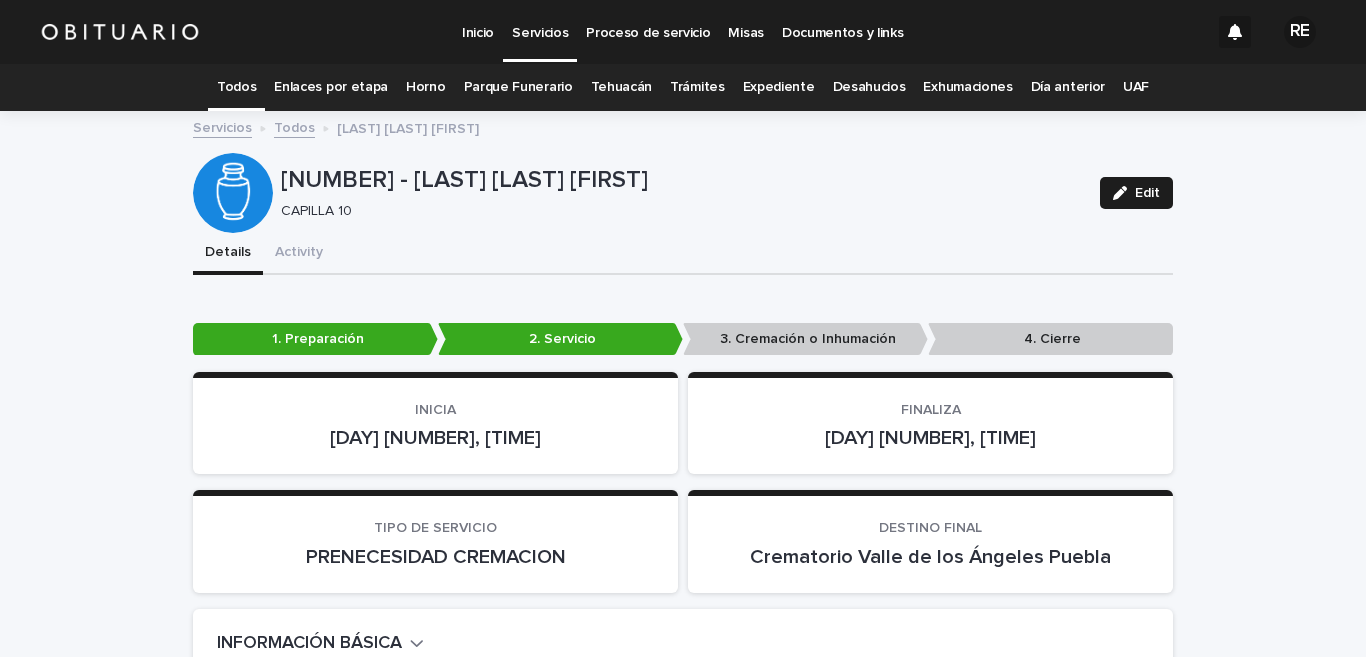 scroll, scrollTop: 0, scrollLeft: 0, axis: both 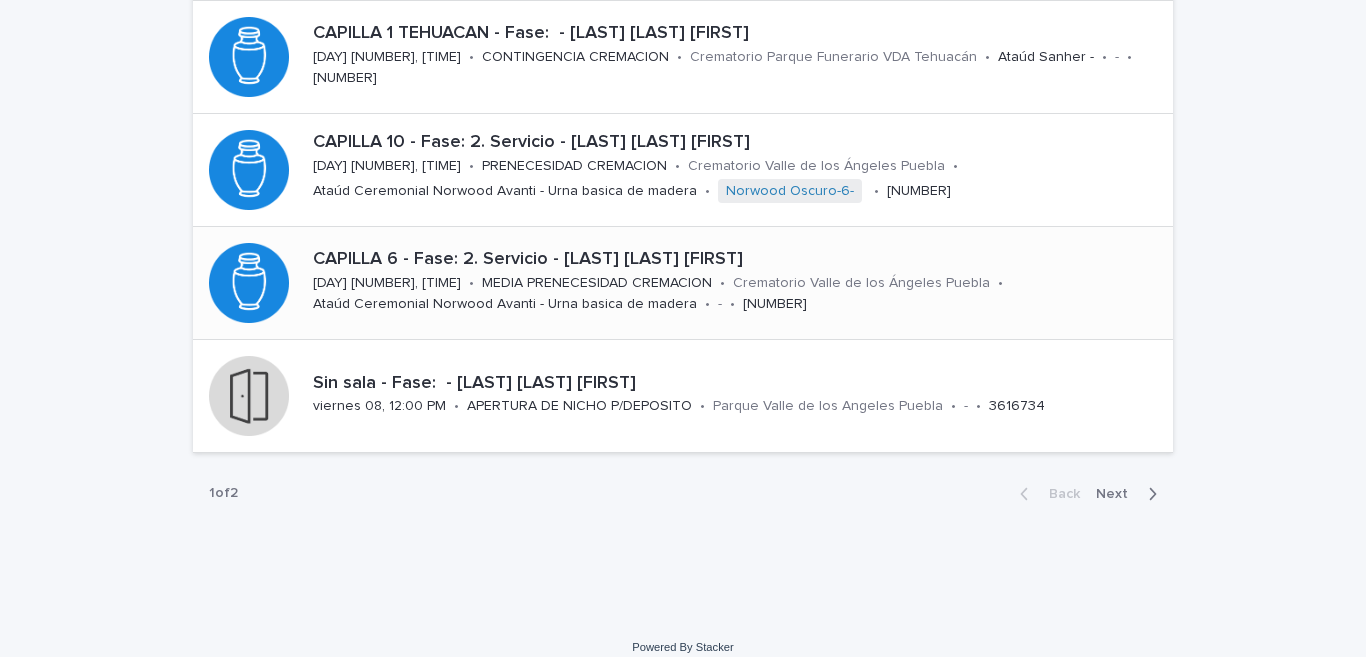 click on "[DAY] [NUMBER], [TIME]" at bounding box center [387, 283] 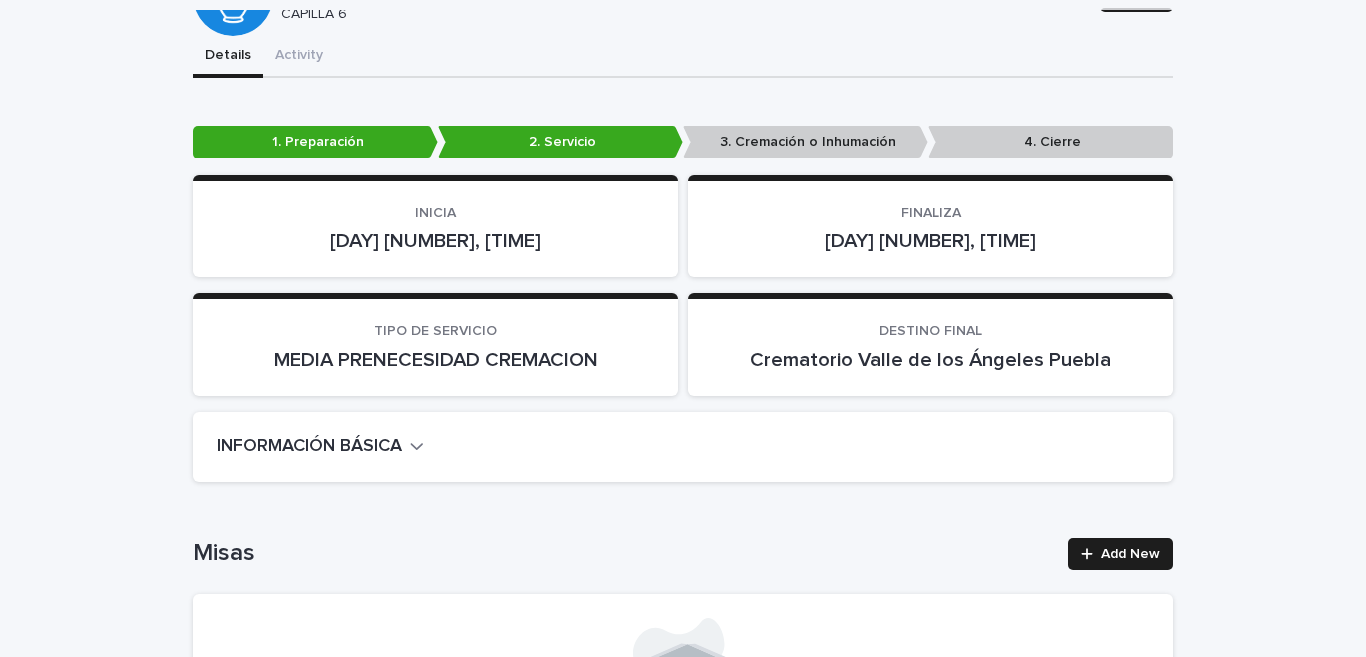 scroll, scrollTop: 0, scrollLeft: 0, axis: both 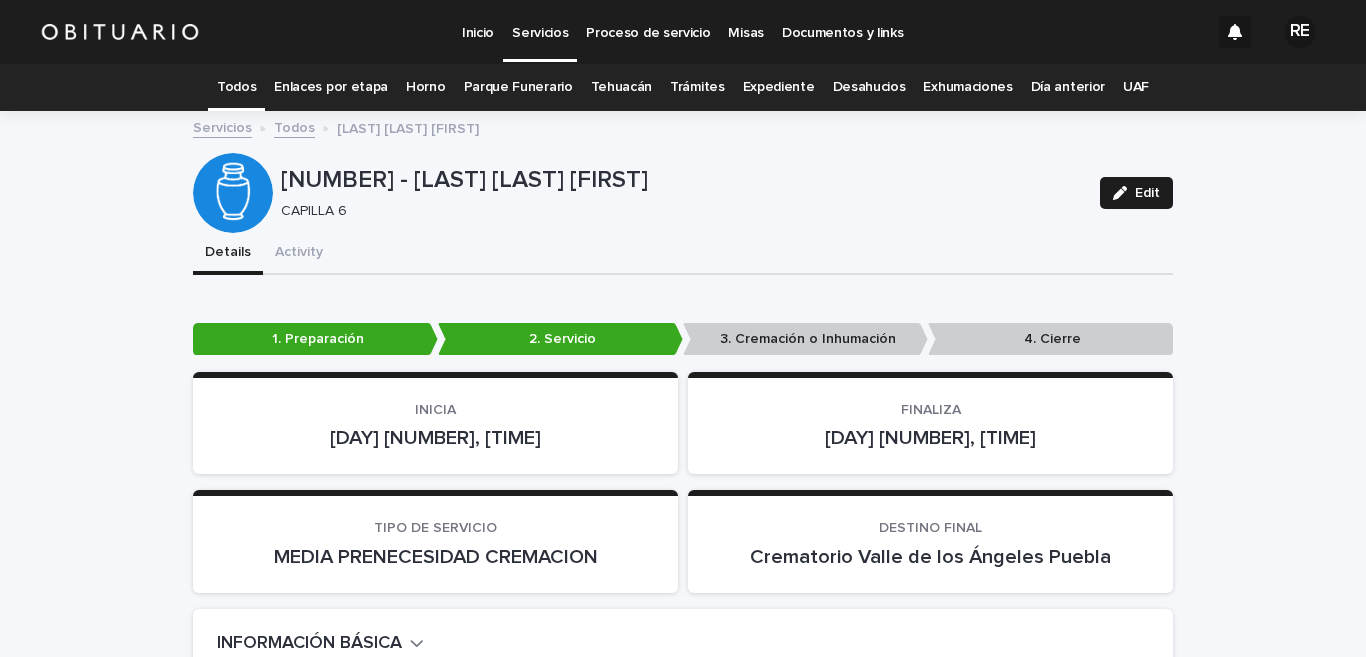 click on "Todos" at bounding box center [236, 87] 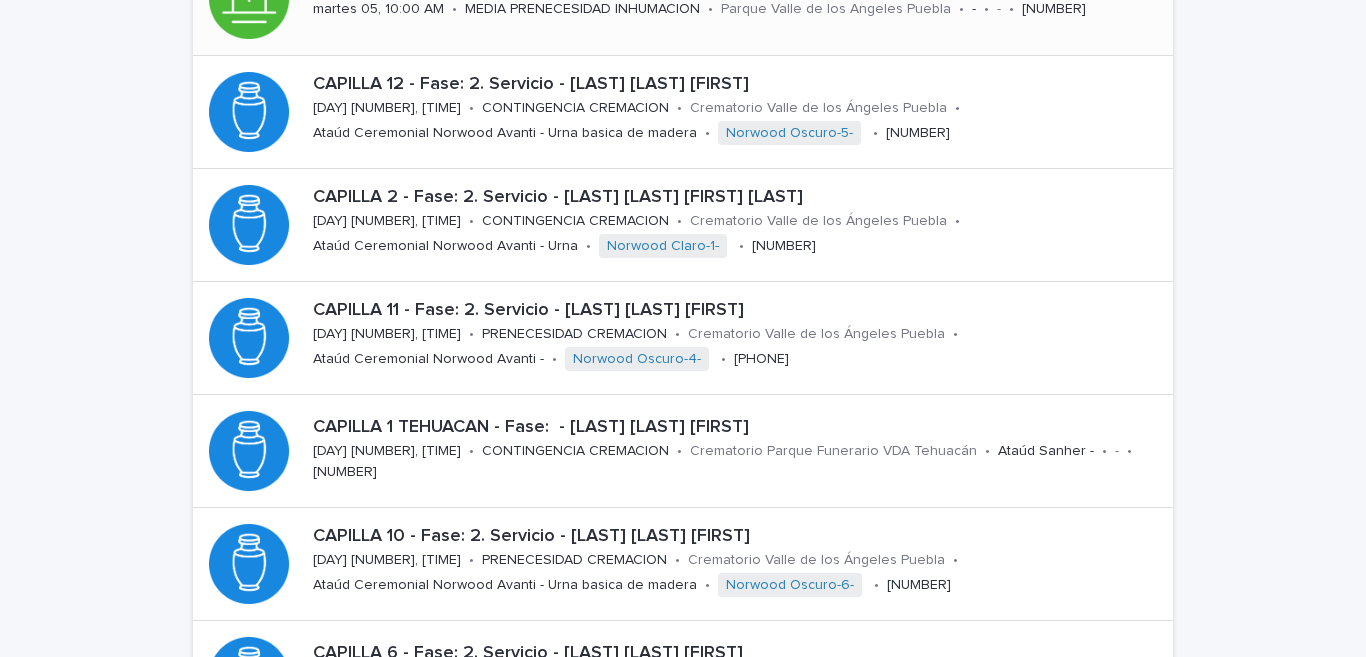 scroll, scrollTop: 591, scrollLeft: 0, axis: vertical 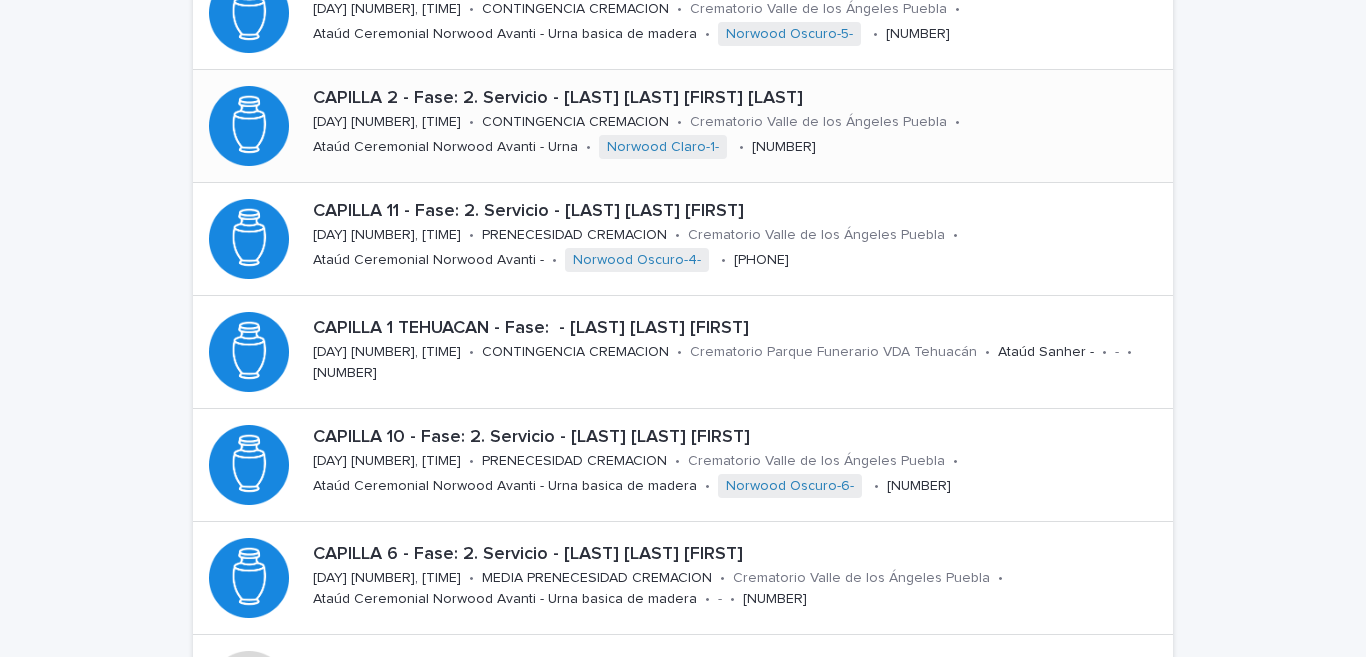 click on "CAPILLA 2 - Fase: 2. Servicio - [LAST] [LAST] [FIRST] [LAST]" at bounding box center [739, 99] 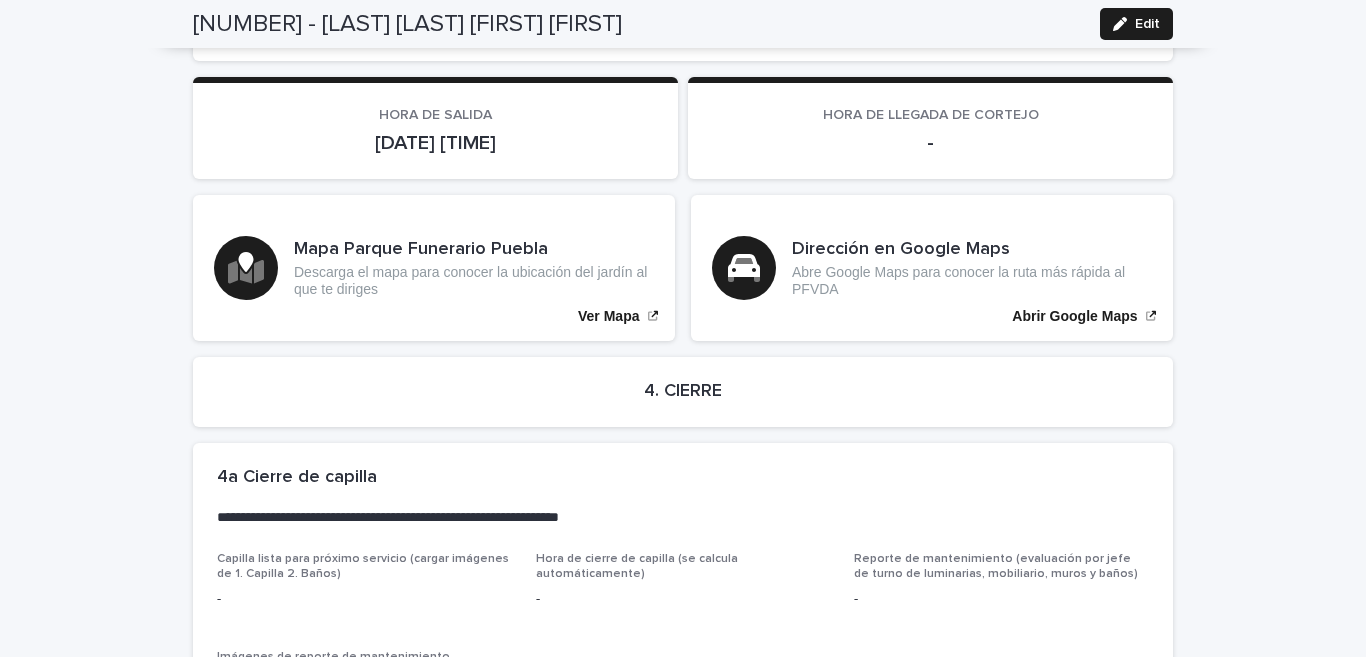 scroll, scrollTop: 4574, scrollLeft: 0, axis: vertical 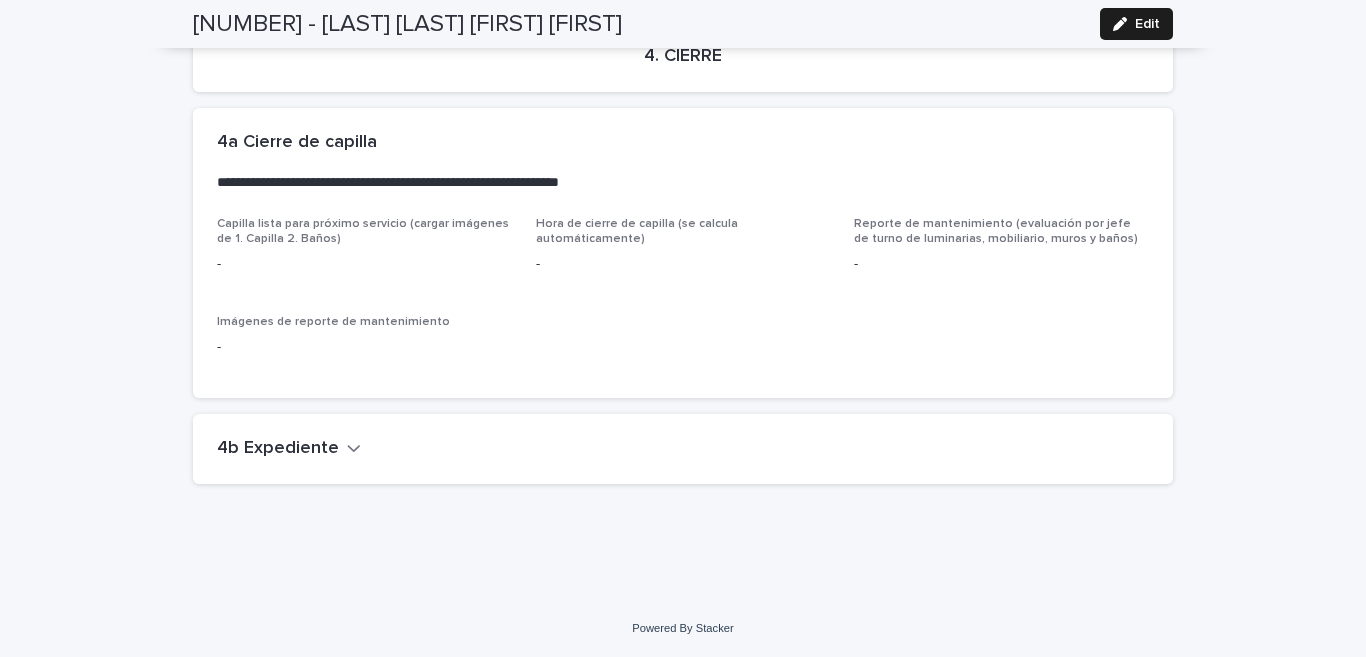 click 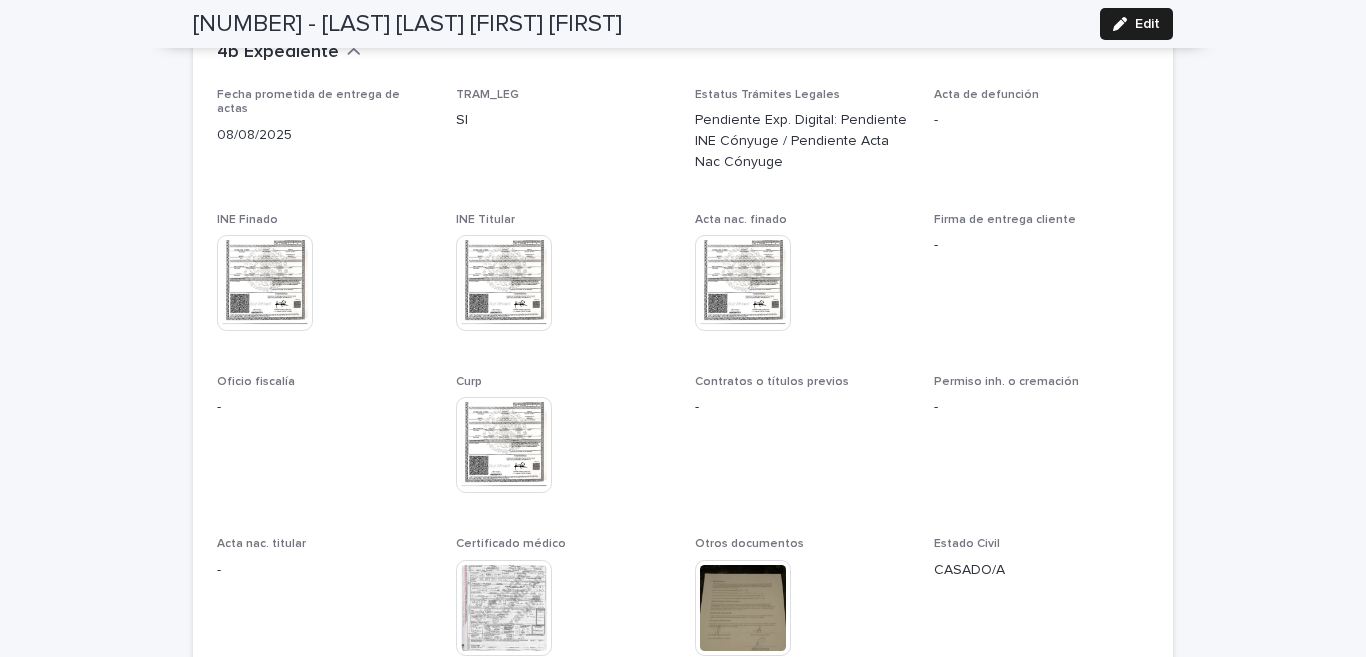 scroll, scrollTop: 5165, scrollLeft: 0, axis: vertical 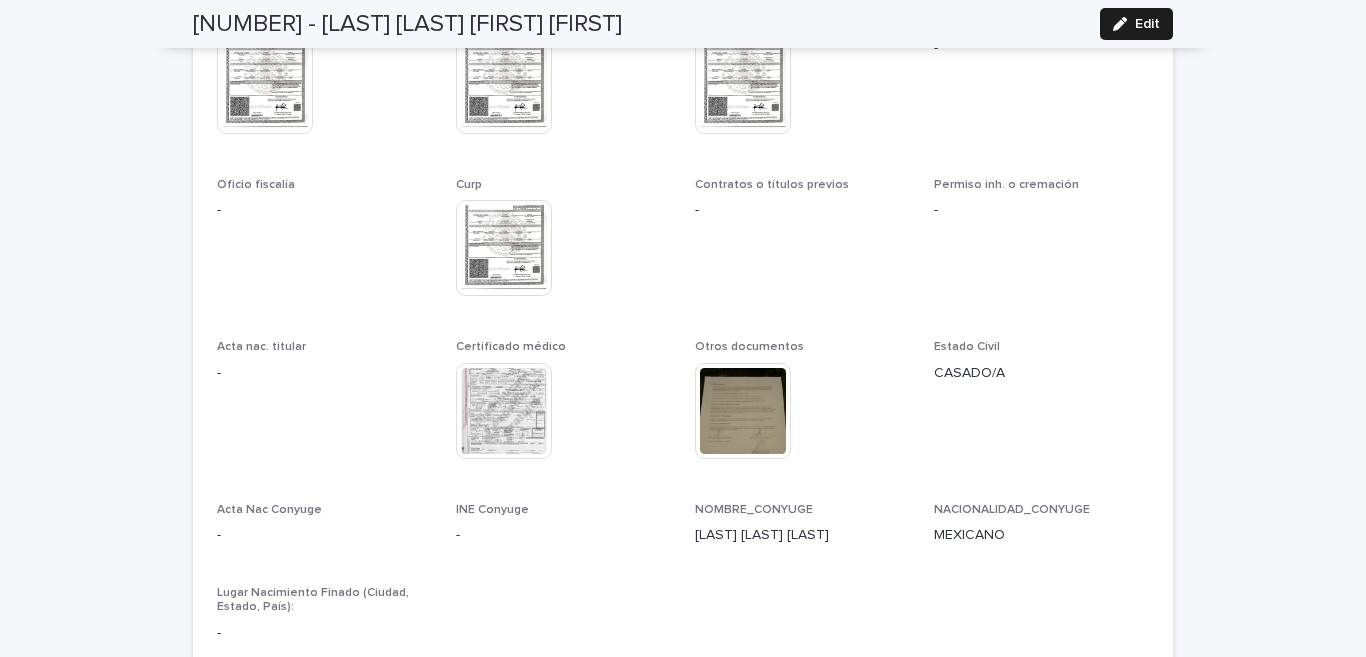 click at bounding box center (504, 411) 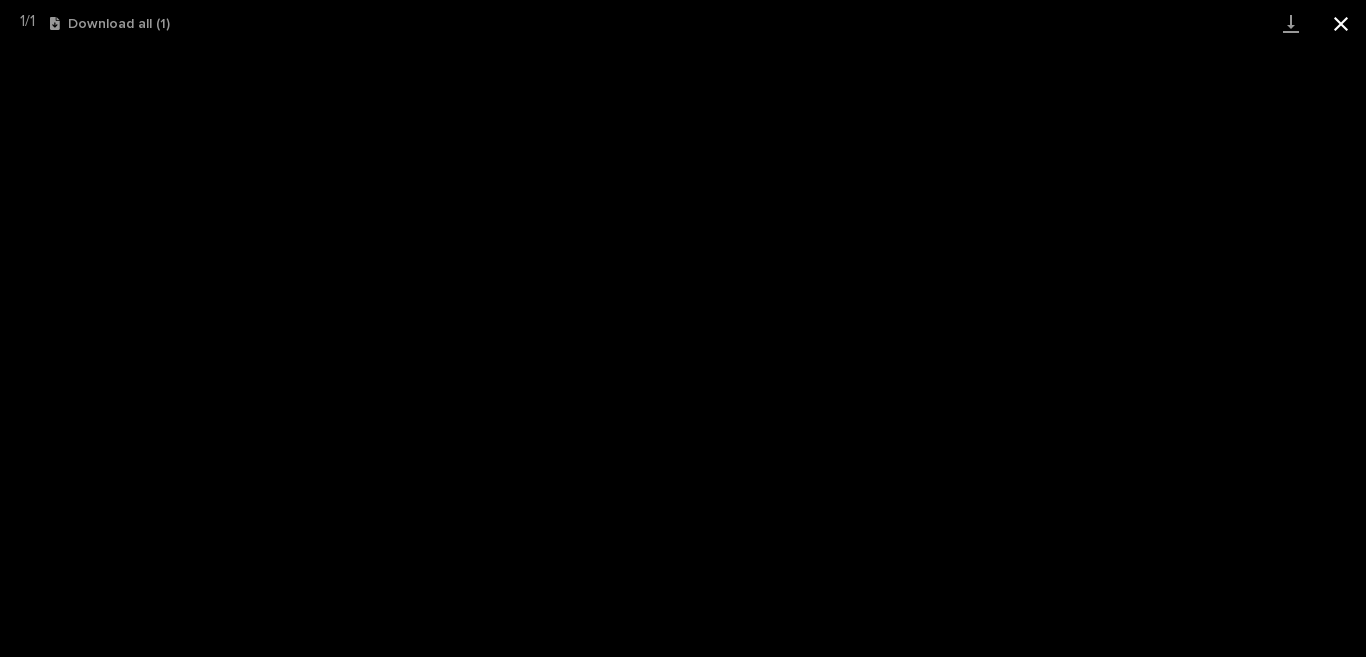 click at bounding box center [1341, 23] 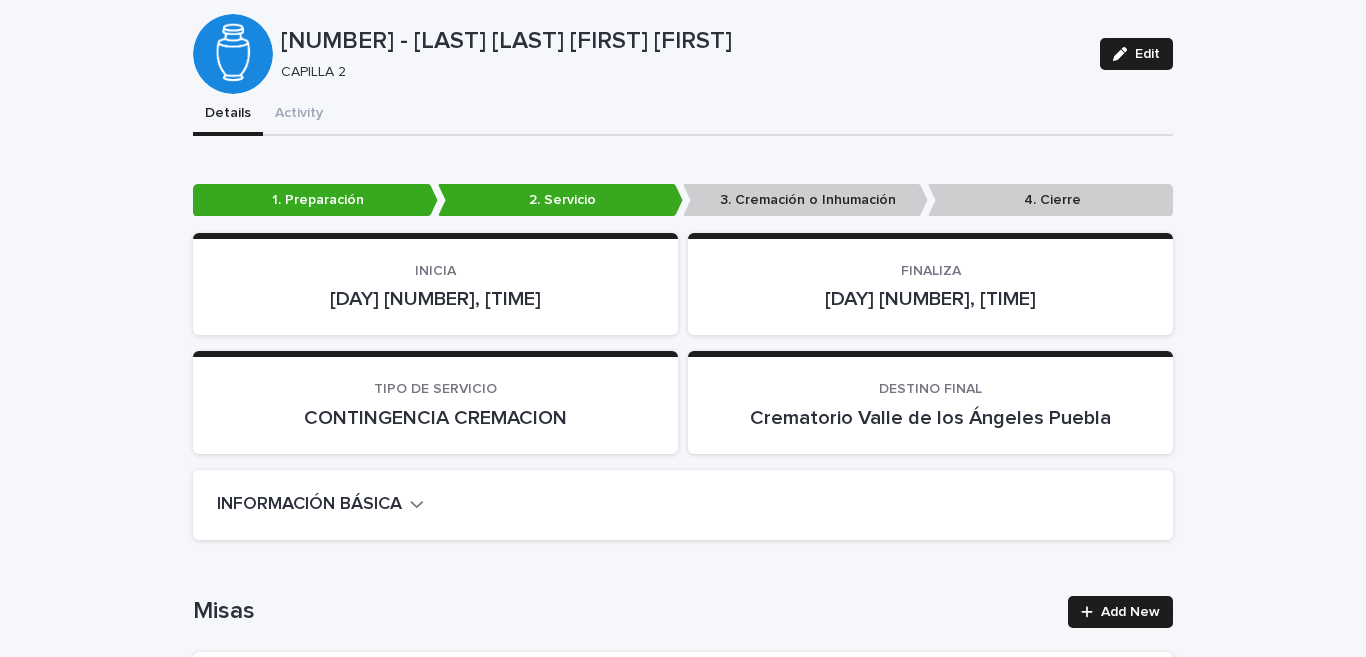 scroll, scrollTop: 0, scrollLeft: 0, axis: both 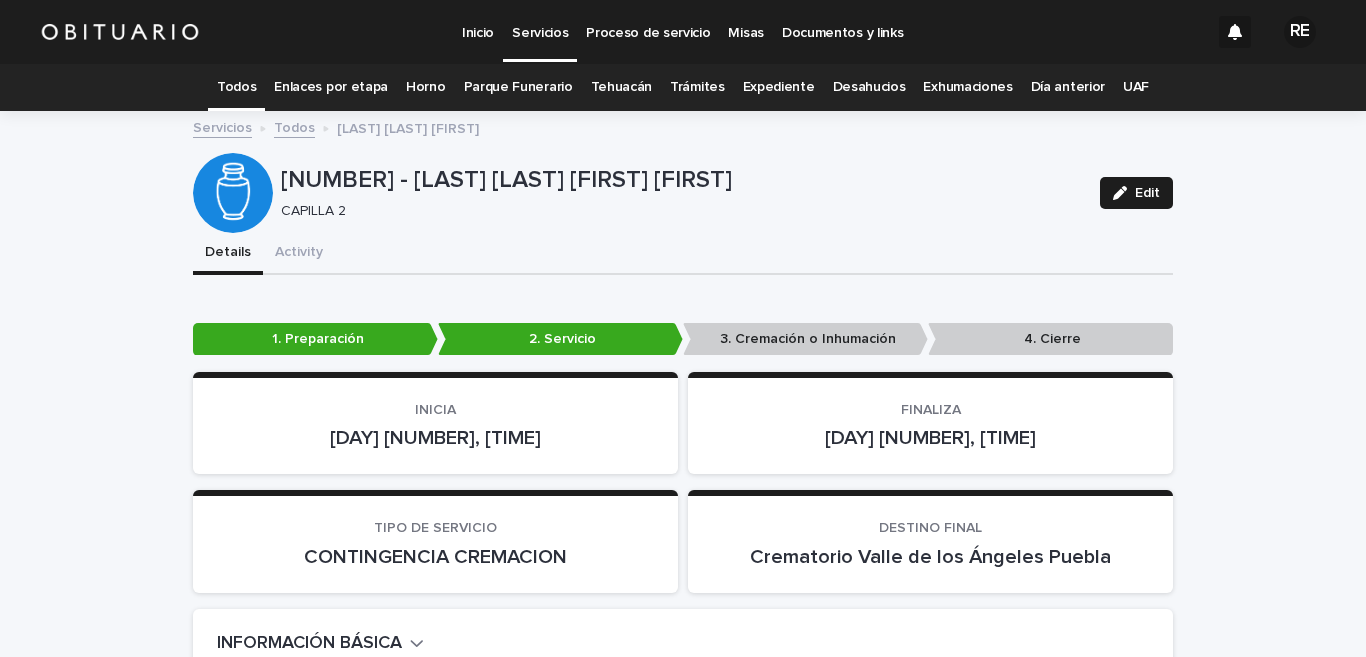click on "Todos" at bounding box center (236, 87) 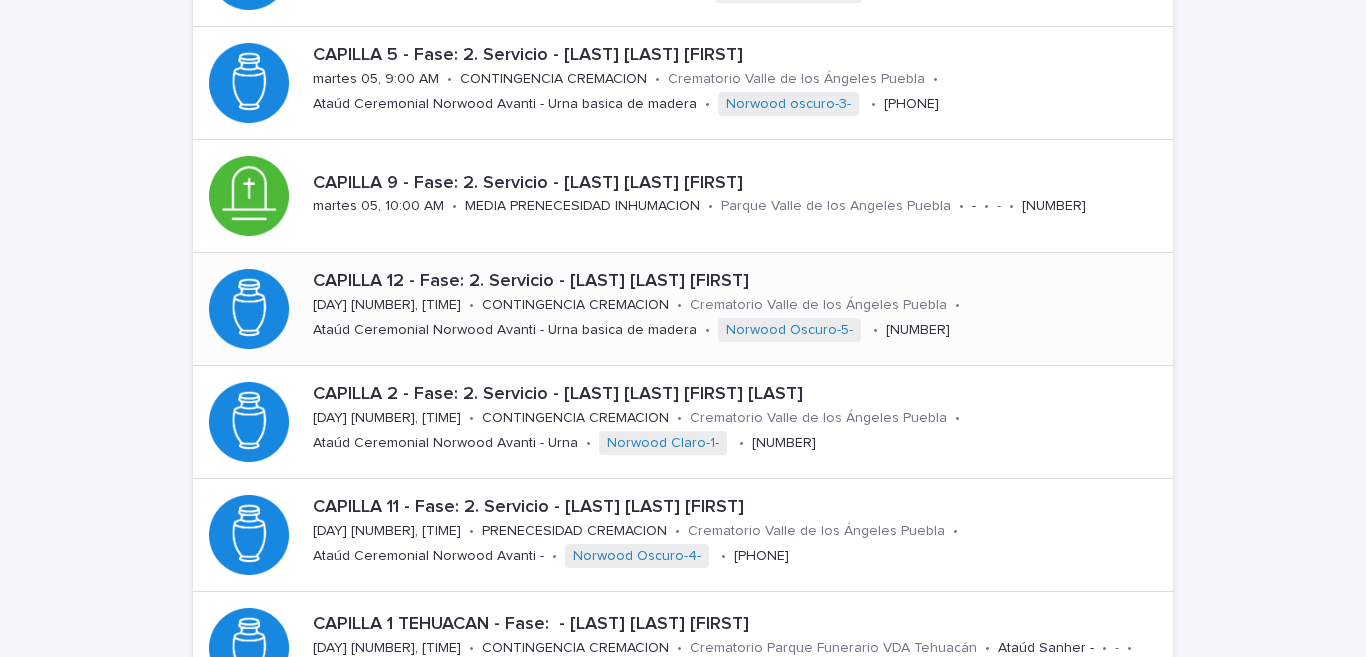 scroll, scrollTop: 394, scrollLeft: 0, axis: vertical 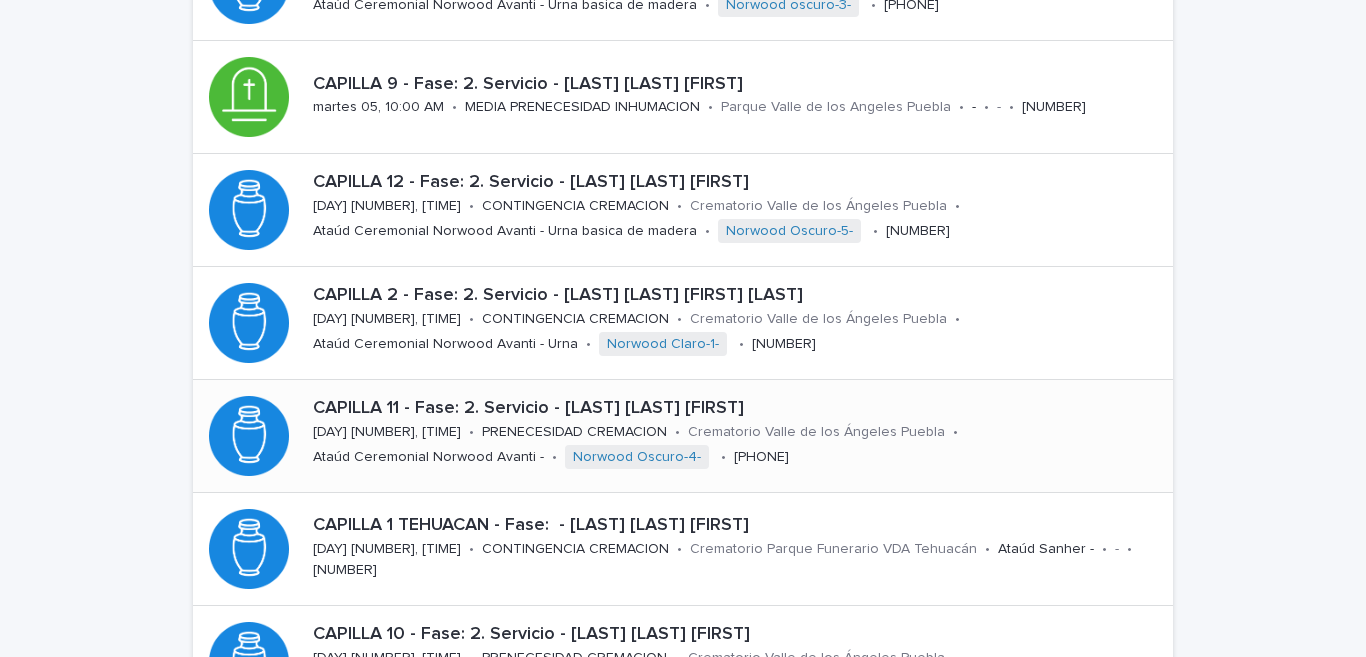 click on "[DAY] [NUMBER], [TIME]" at bounding box center [387, 432] 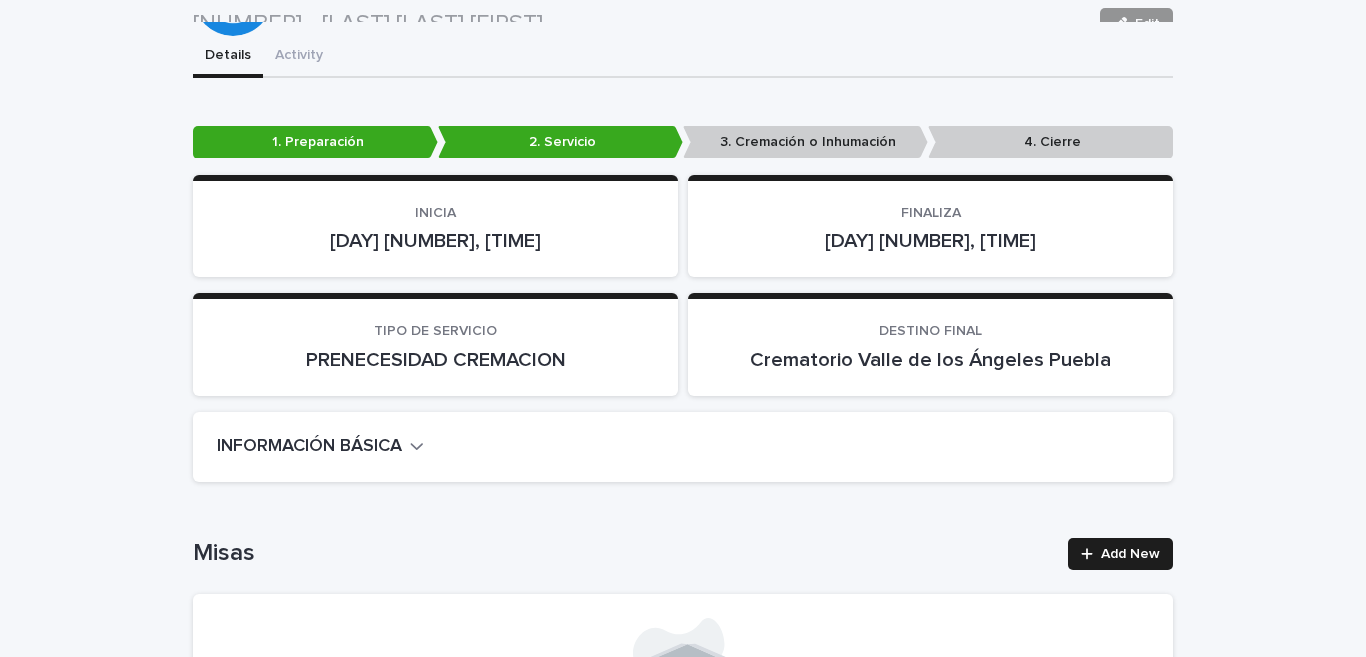 scroll, scrollTop: 0, scrollLeft: 0, axis: both 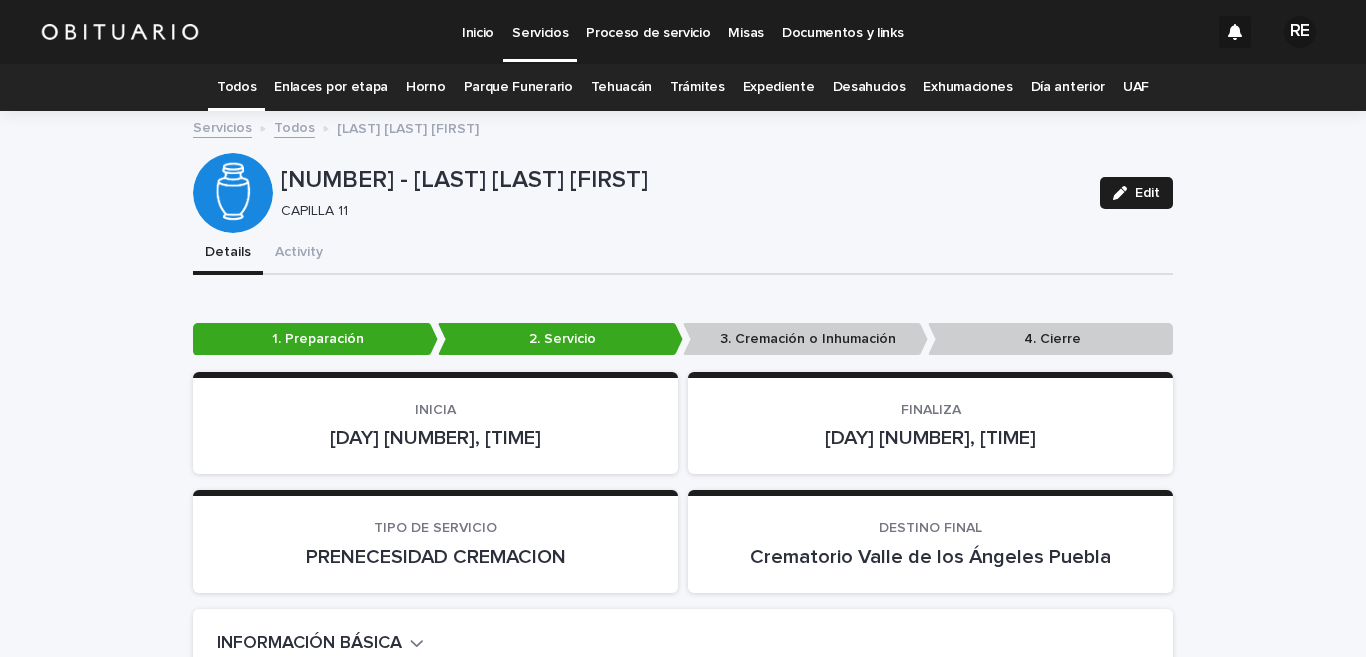 click on "Todos" at bounding box center (236, 87) 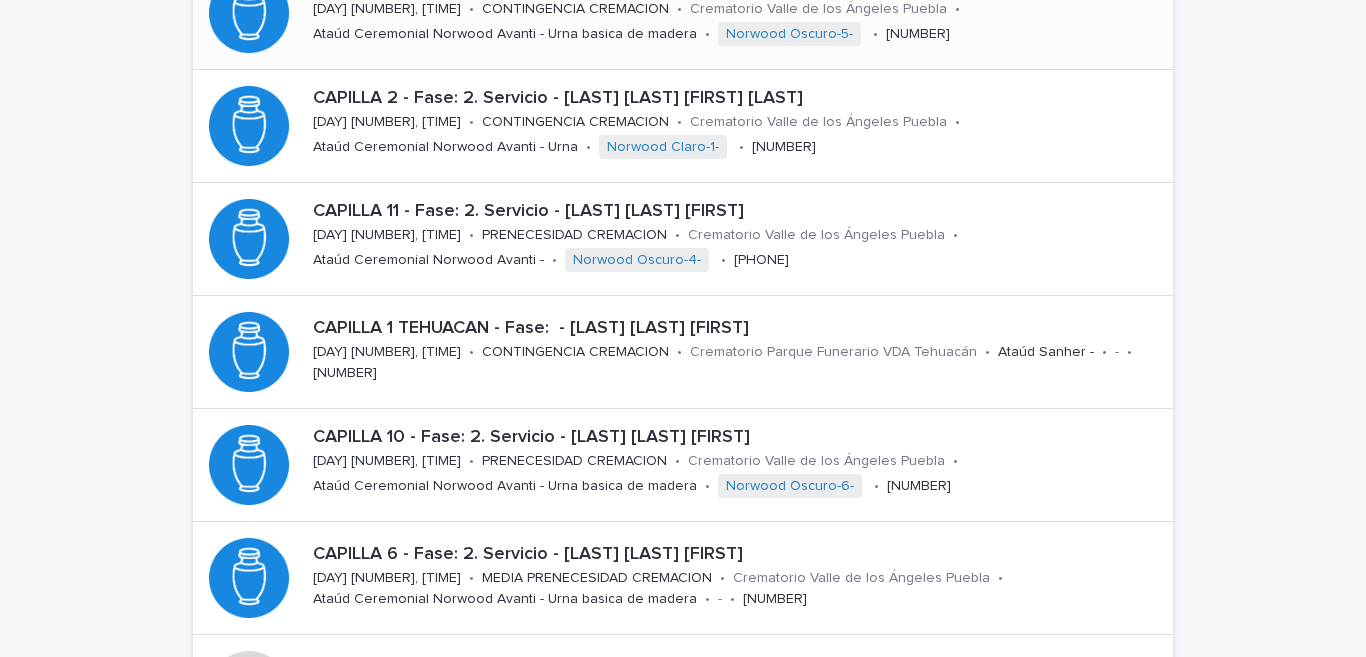 scroll, scrollTop: 689, scrollLeft: 0, axis: vertical 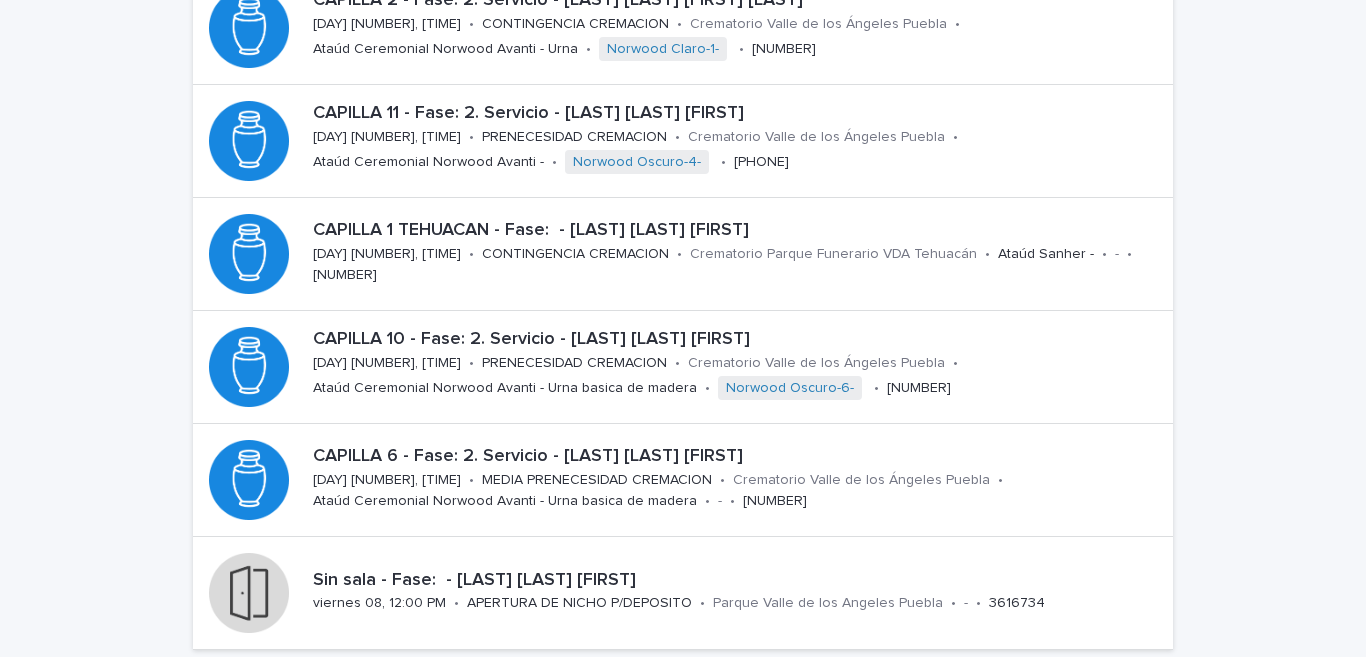 click on "Ataúd Ceremonial Norwood Avanti - Urna basica de madera" at bounding box center [505, 499] 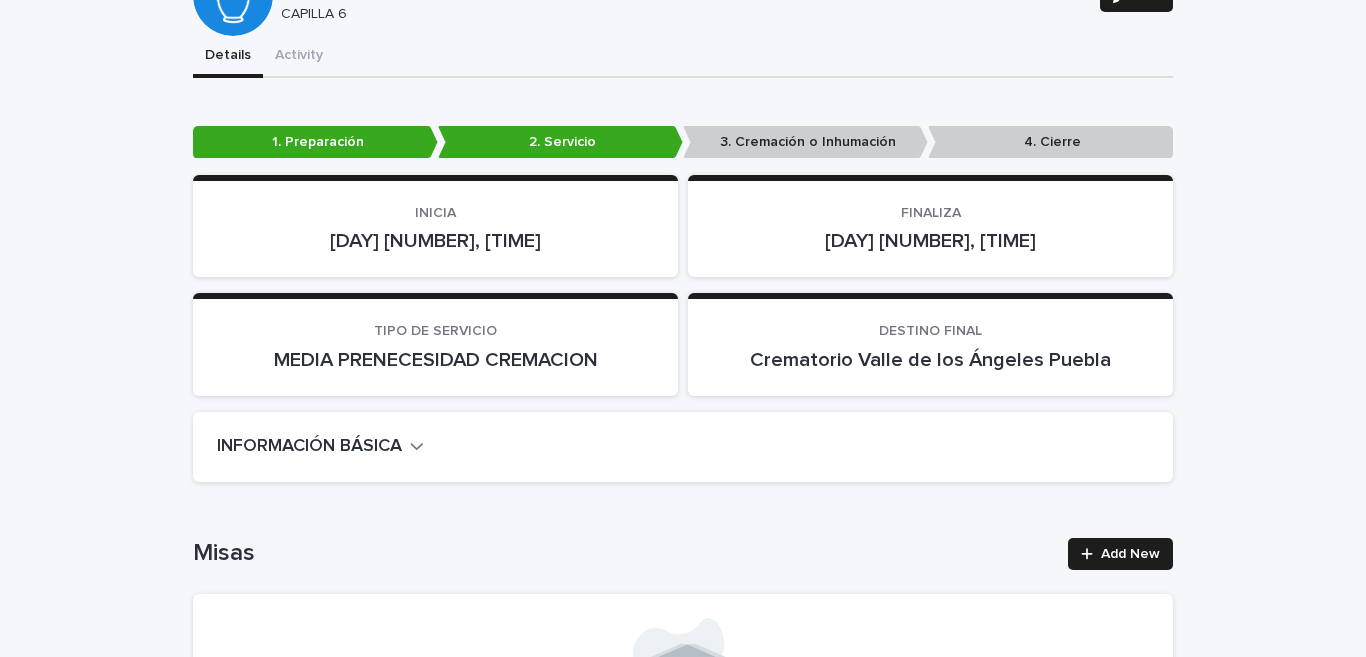 scroll, scrollTop: 0, scrollLeft: 0, axis: both 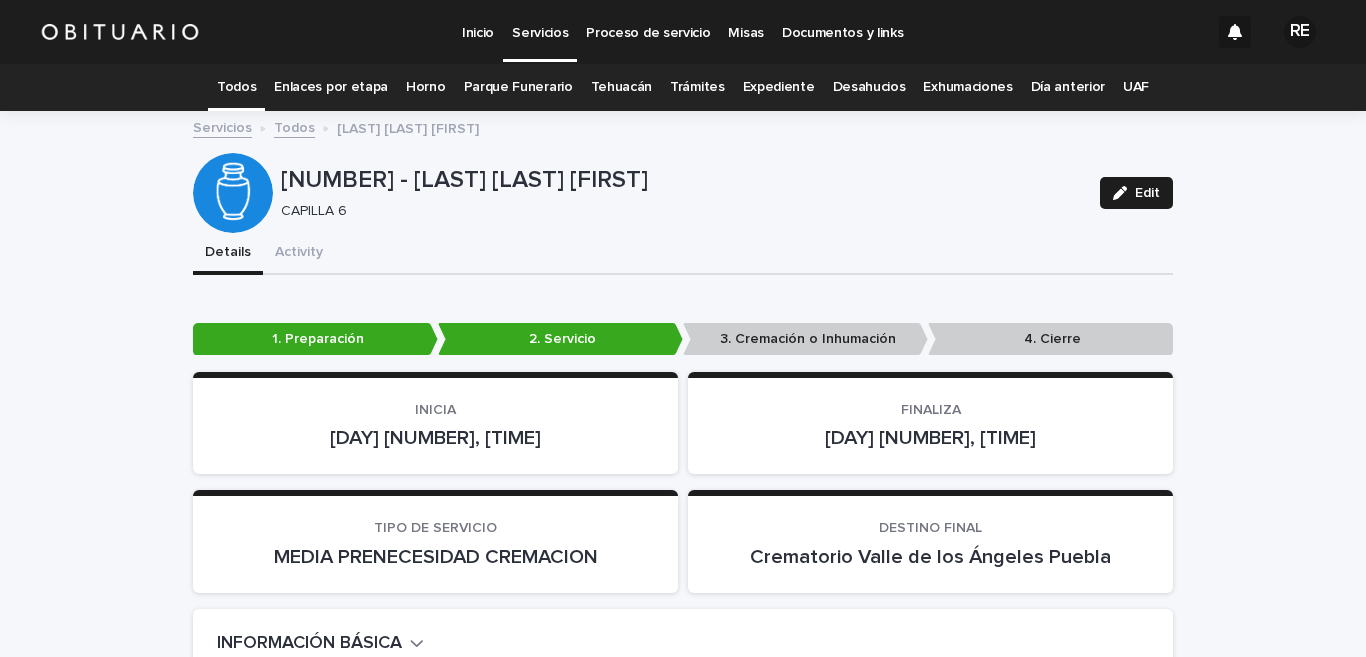 click on "Todos" at bounding box center [236, 87] 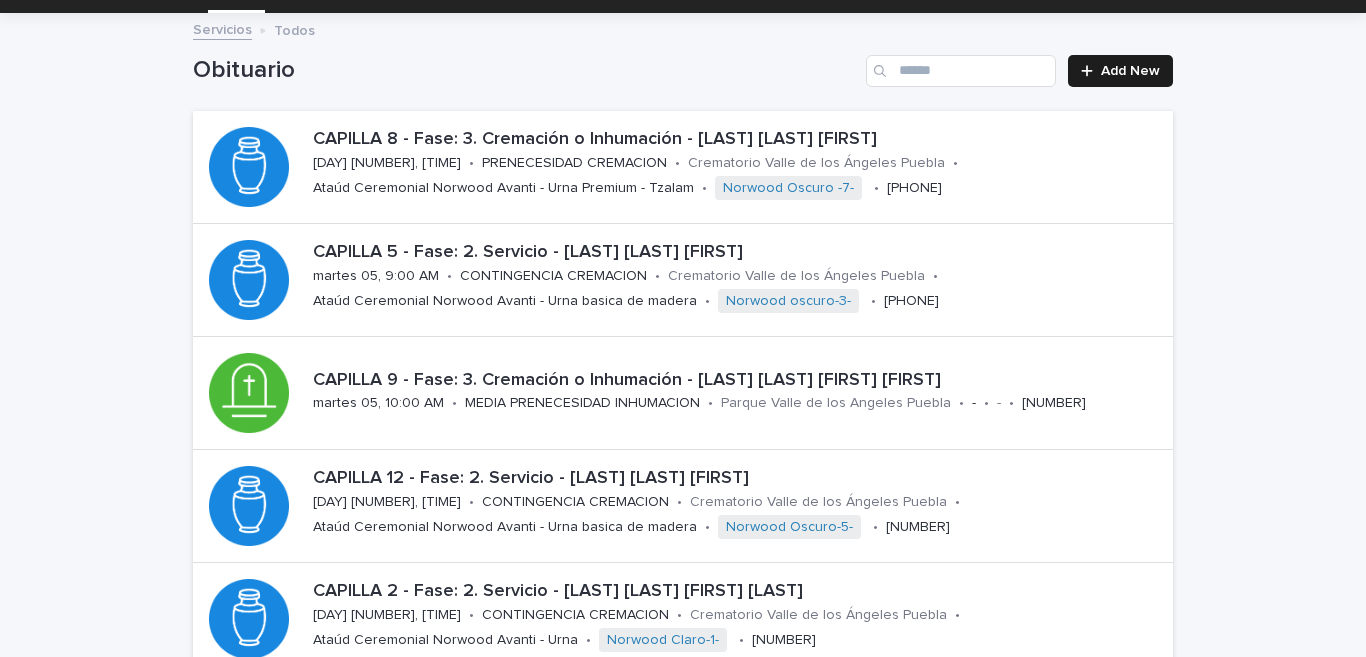 scroll, scrollTop: 197, scrollLeft: 0, axis: vertical 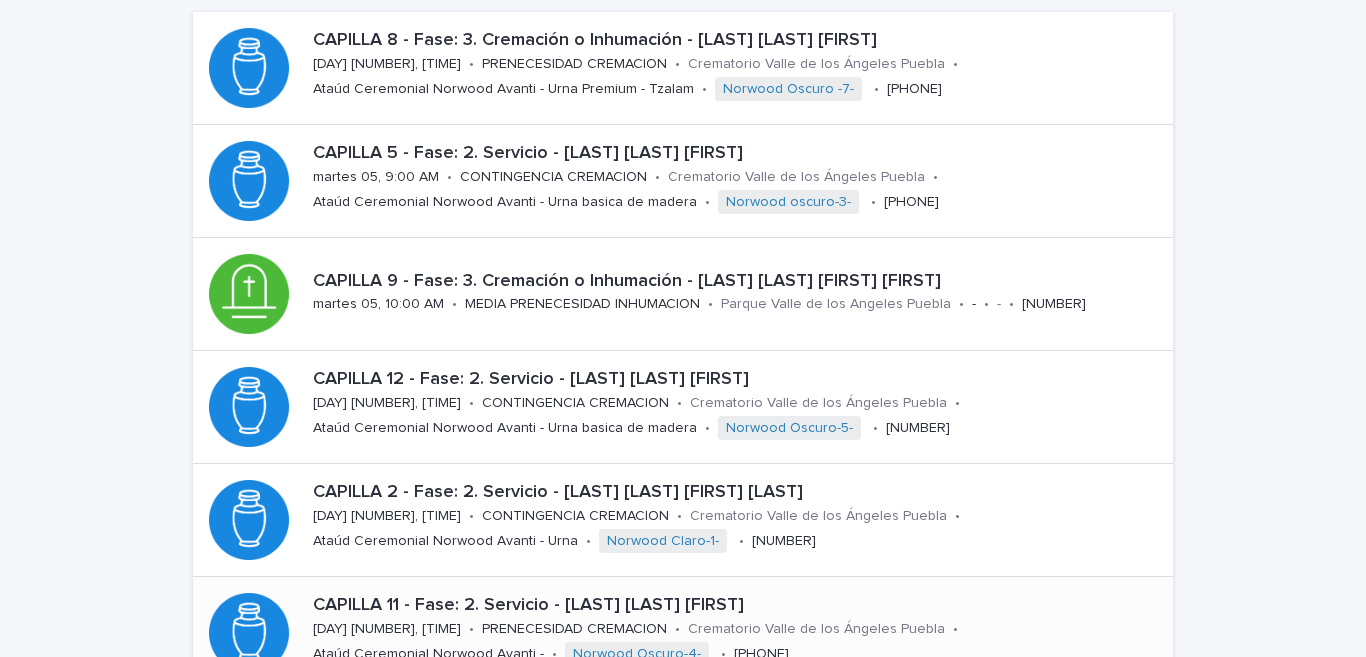 click on "Norwood Oscuro-4-" at bounding box center (637, 654) 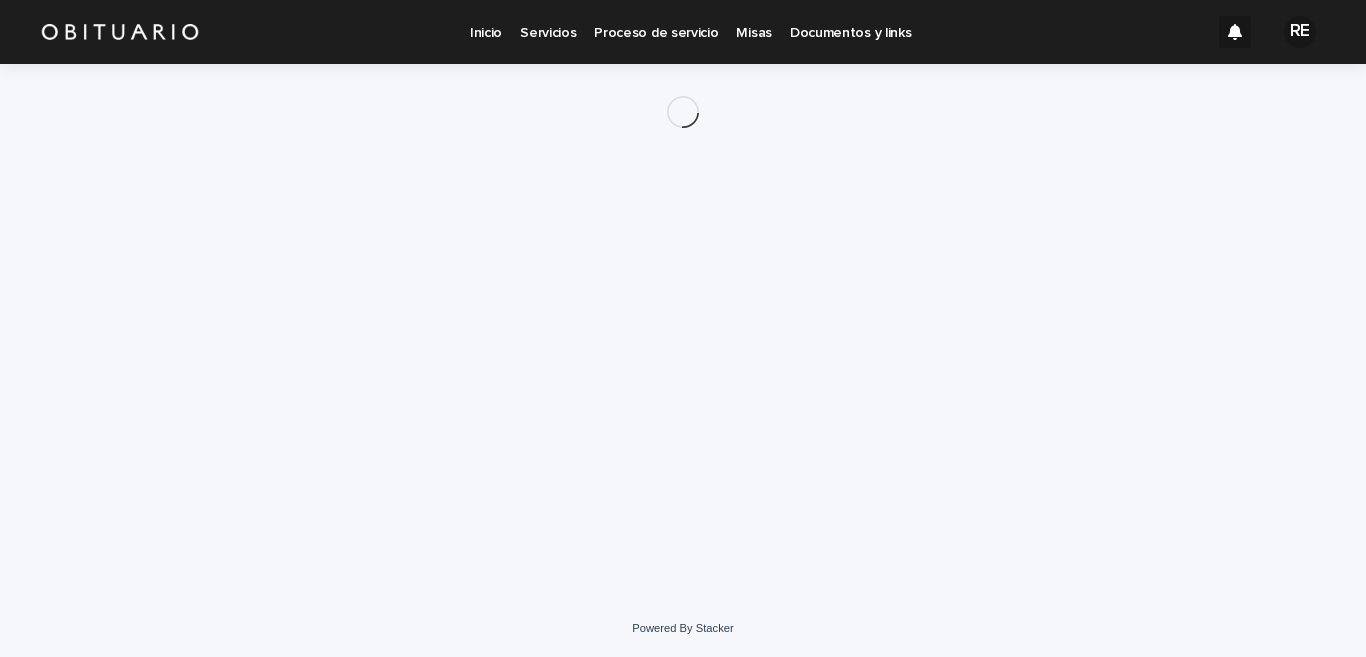 scroll, scrollTop: 0, scrollLeft: 0, axis: both 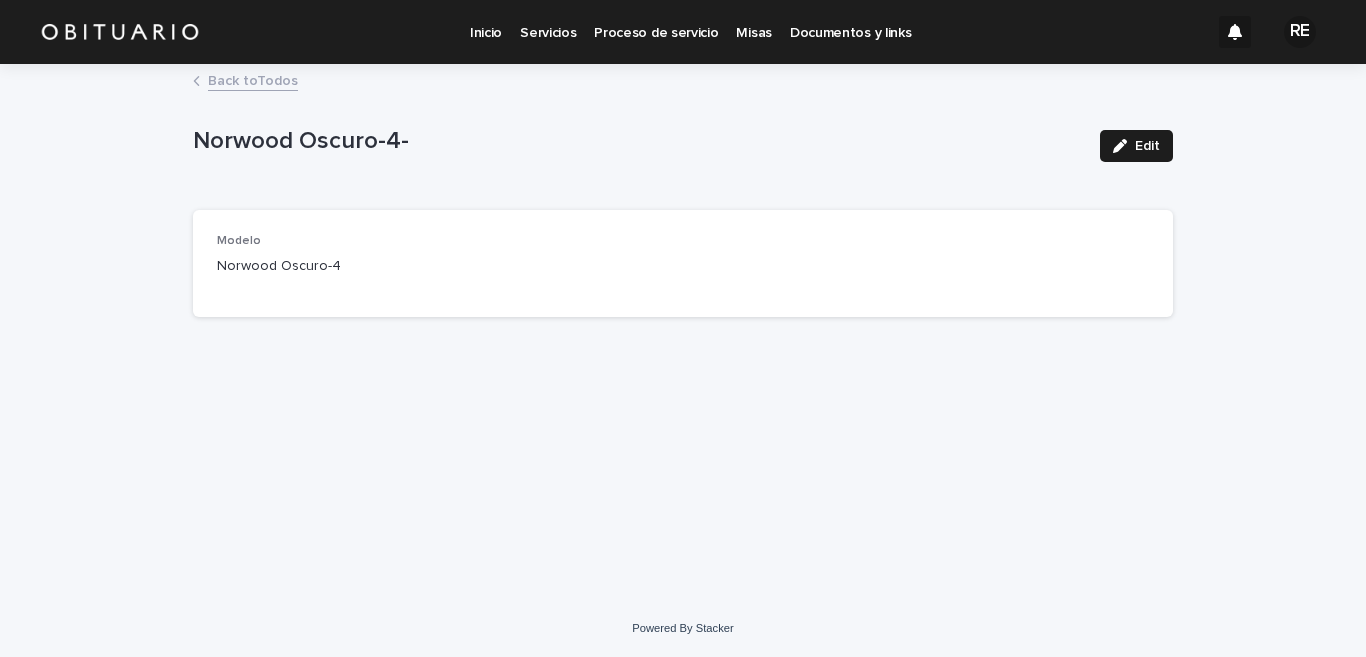 click on "Inicio" at bounding box center (486, 21) 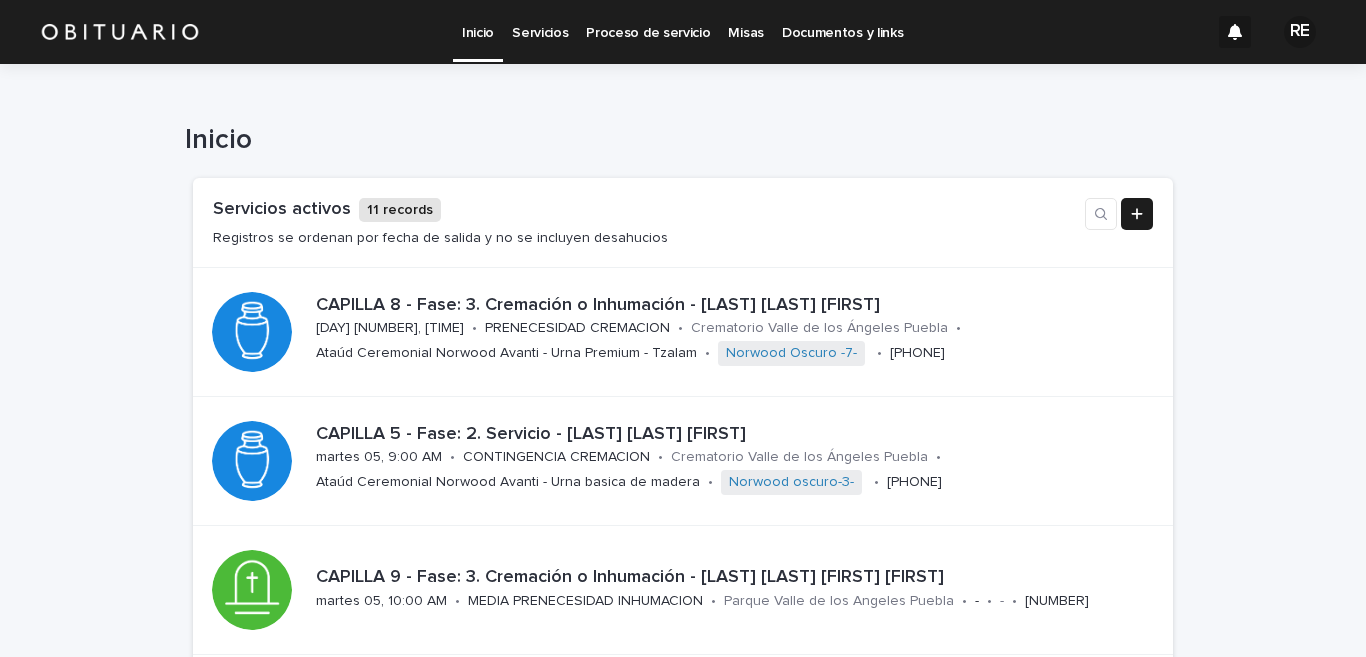 click on "Servicios" at bounding box center [540, 21] 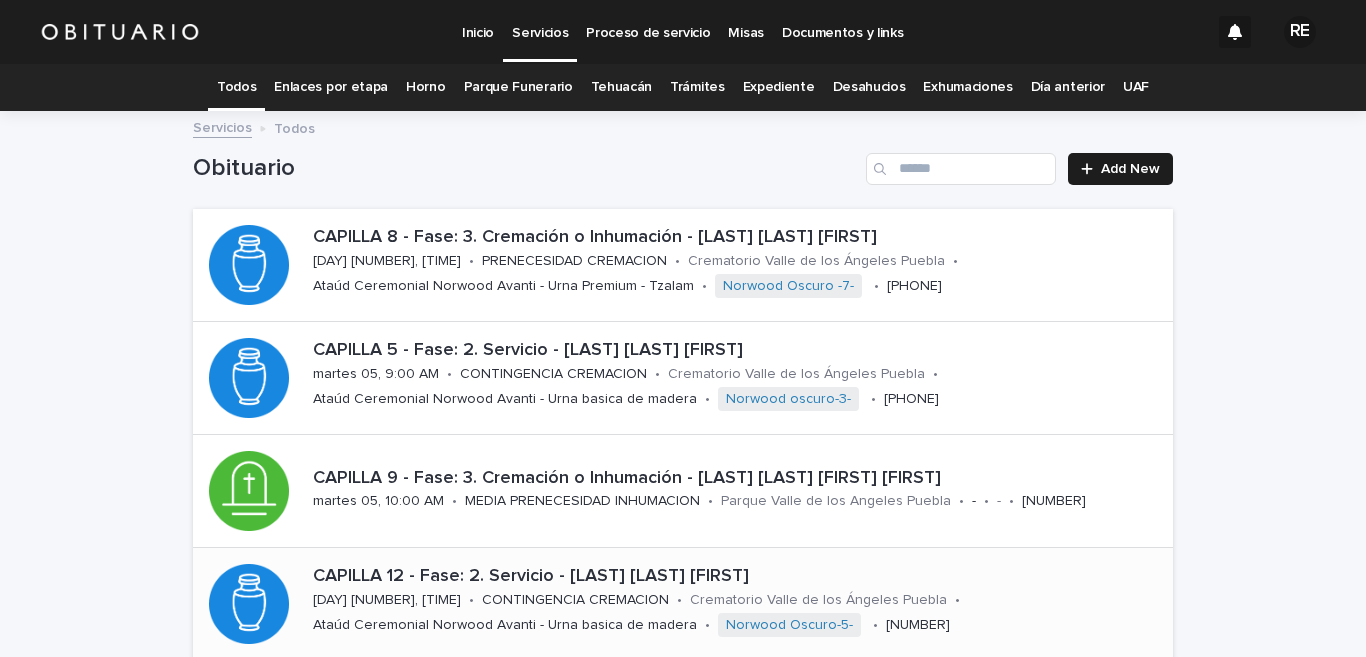 click on "CAPILLA 12 - Fase: 2. Servicio - [LAST] [LAST] [FIRST] [DAY] [NUMBER], [TIME]   • CONTINGENCIA CREMACION • Crematorio Valle de los Ángeles Puebla • Ataúd Ceremonial Norwood Avanti - Urna basica de madera • Norwood Oscuro-5-   • [NUMBER]" at bounding box center [739, 603] 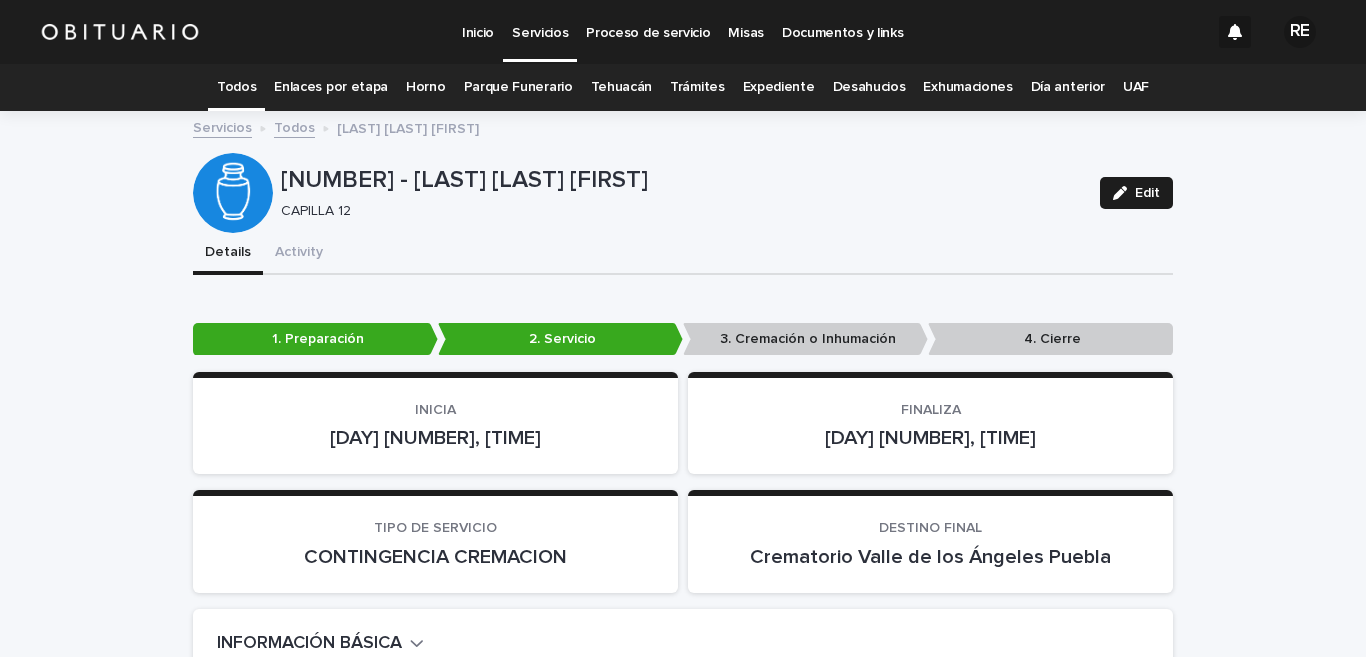 click on "Todos" at bounding box center [236, 87] 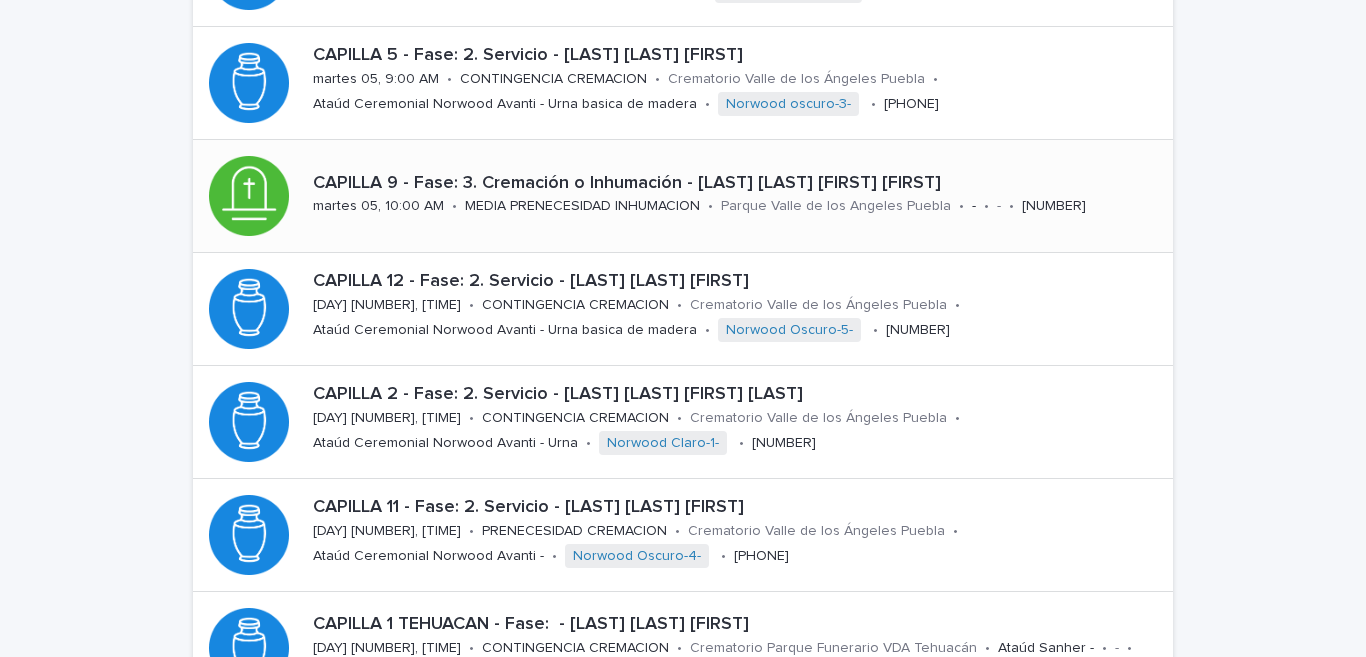 scroll, scrollTop: 394, scrollLeft: 0, axis: vertical 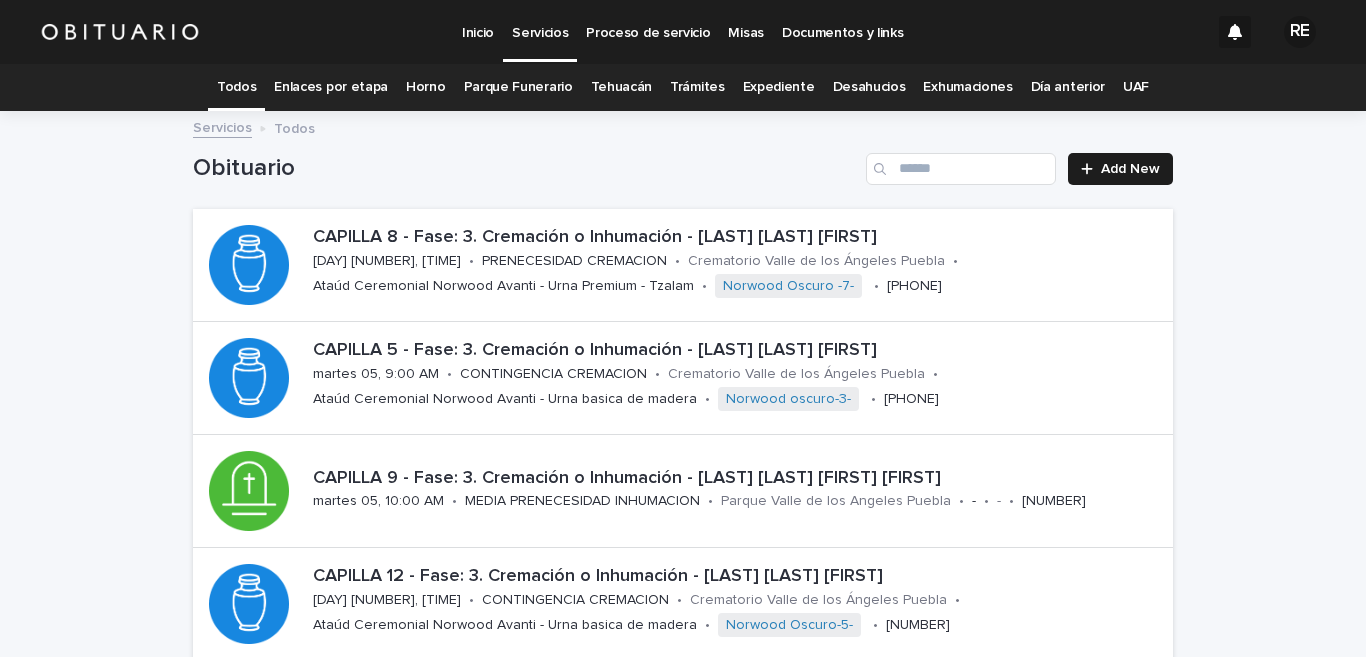 click on "Expediente" at bounding box center [779, 87] 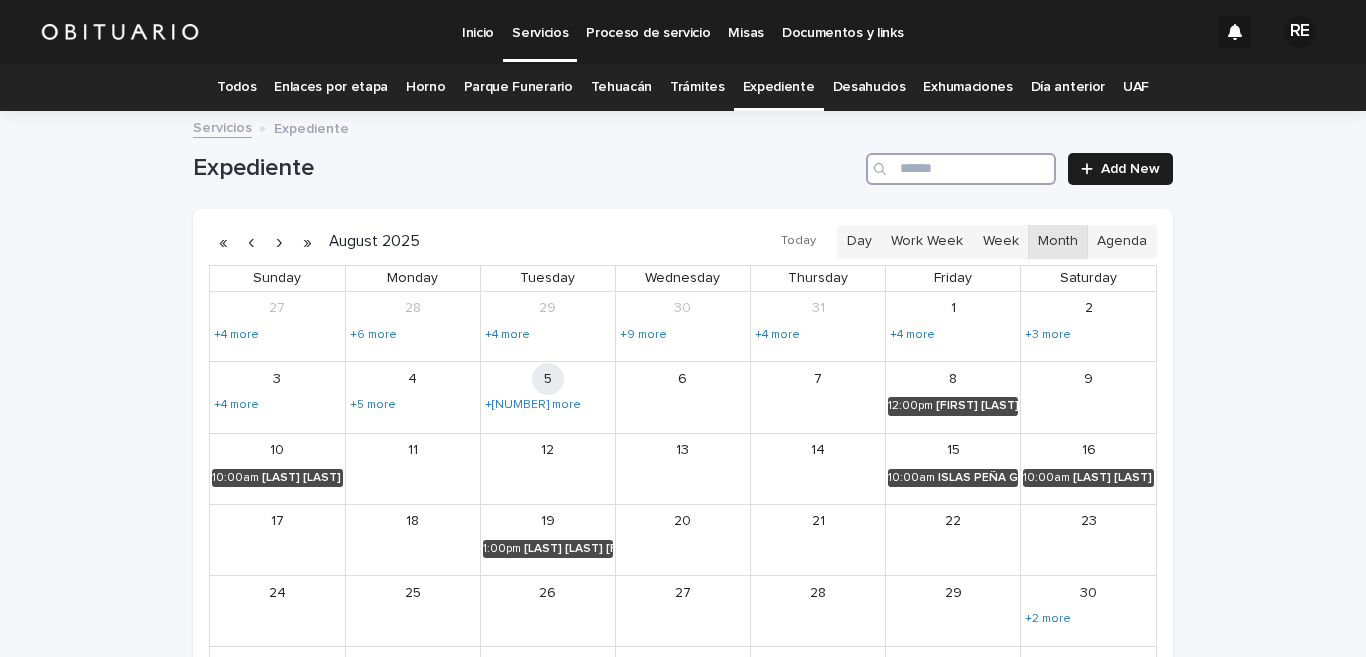 click at bounding box center [961, 169] 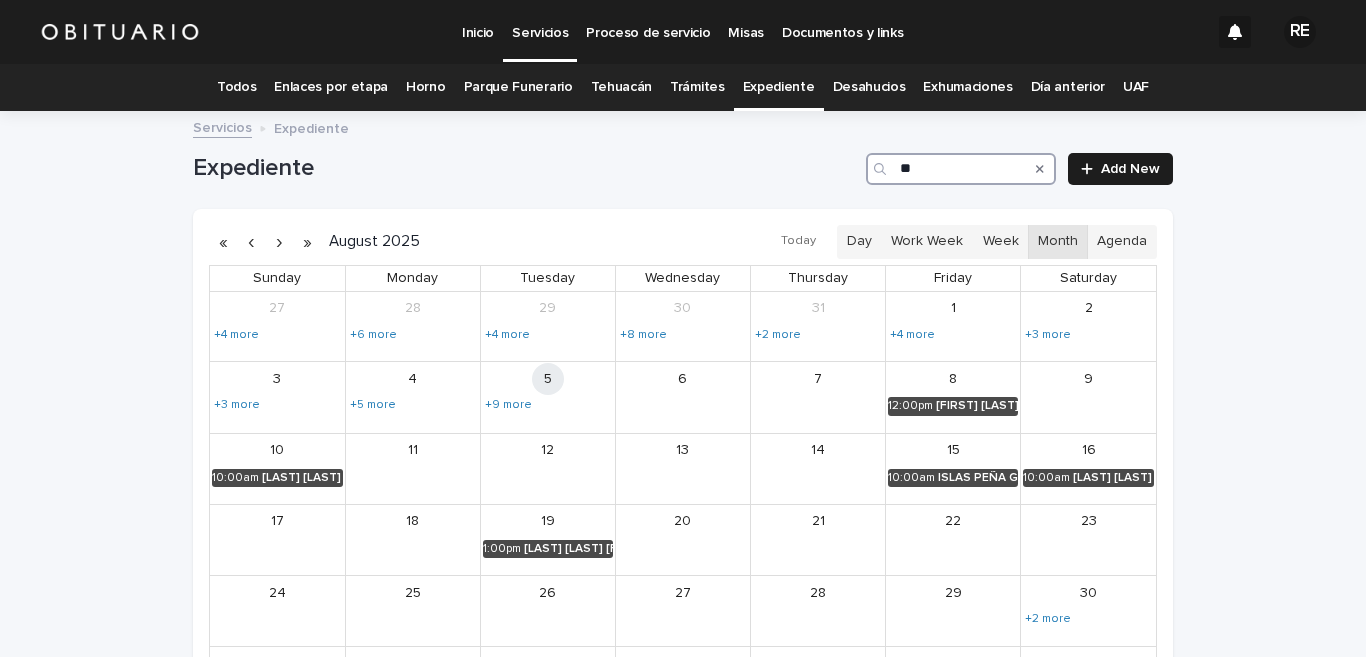 type on "*" 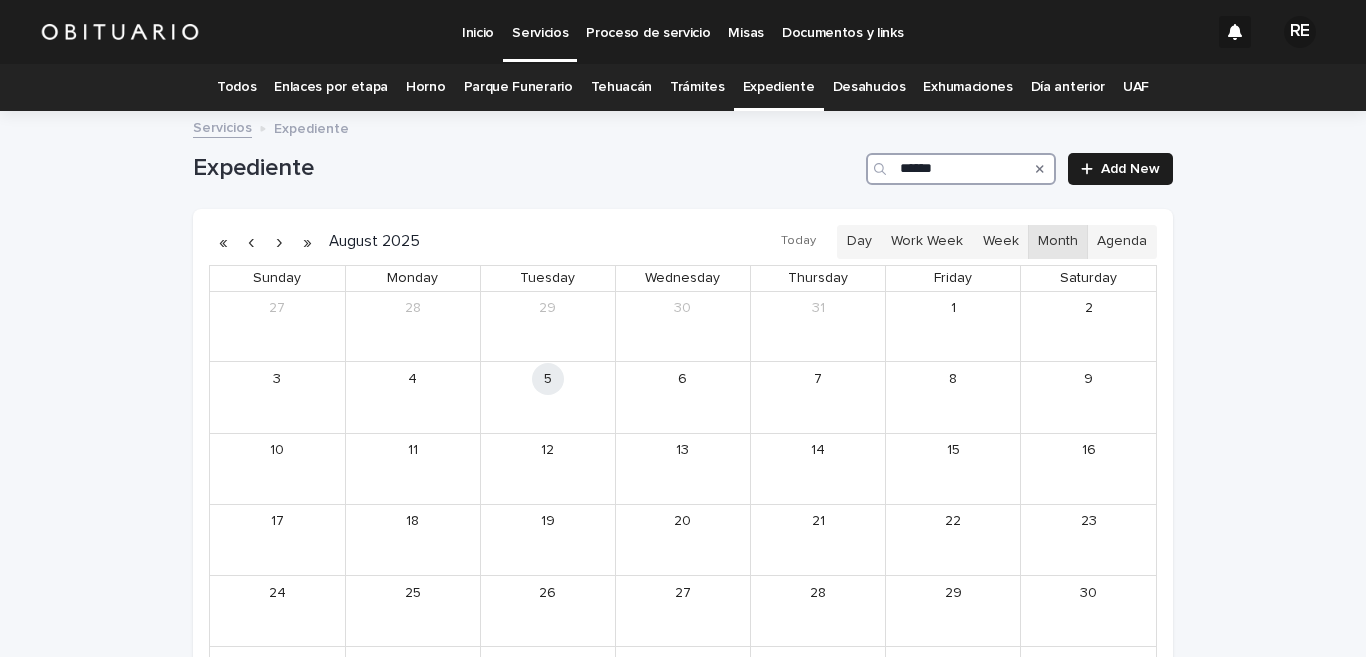 type on "******" 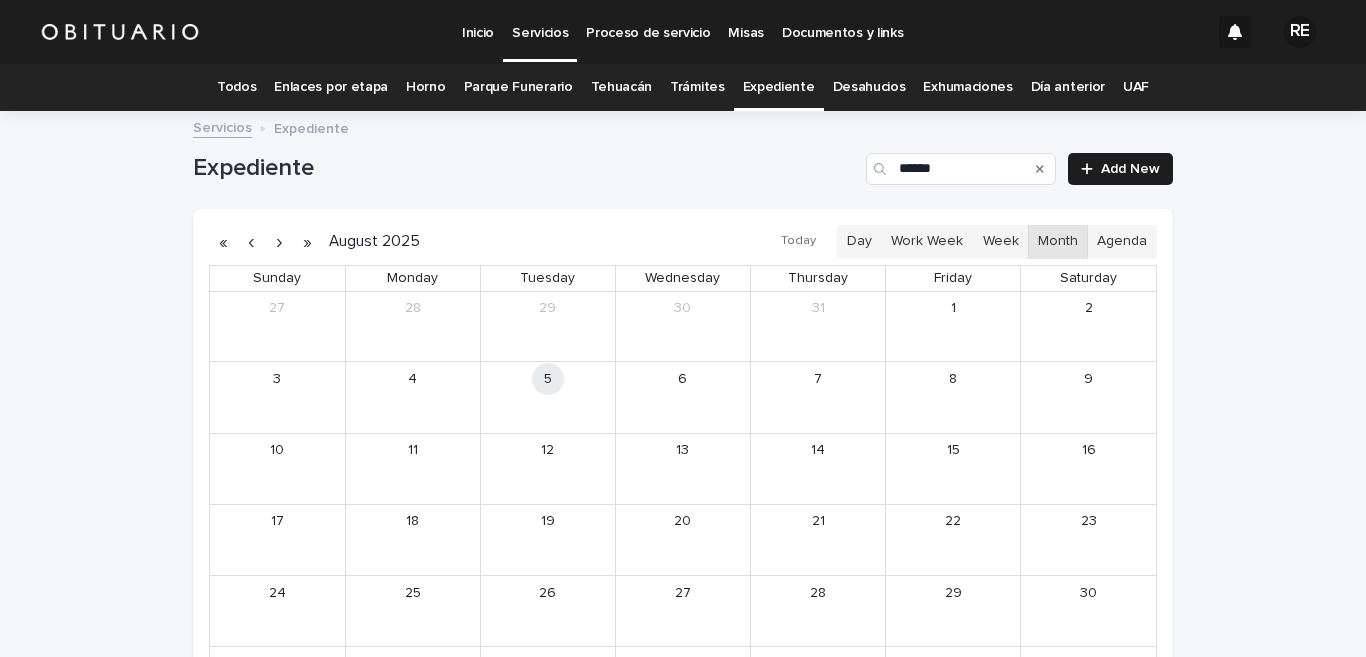 click on "Todos" at bounding box center (236, 87) 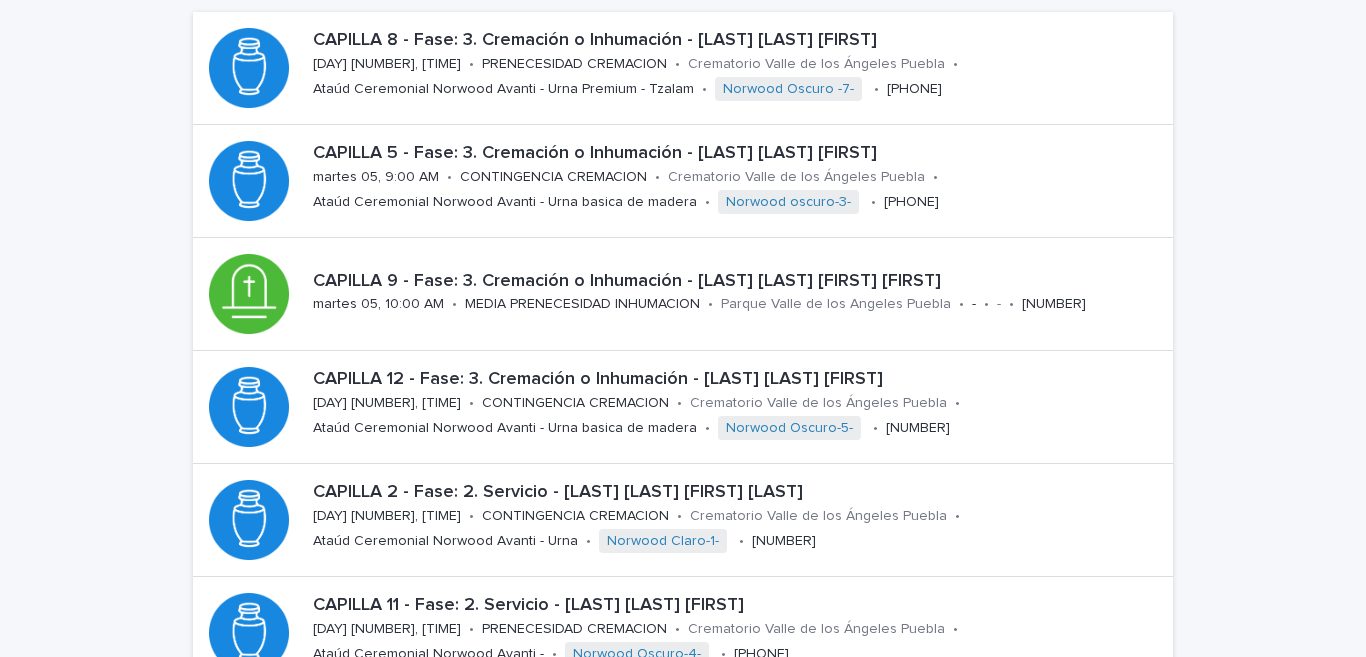 scroll, scrollTop: 0, scrollLeft: 0, axis: both 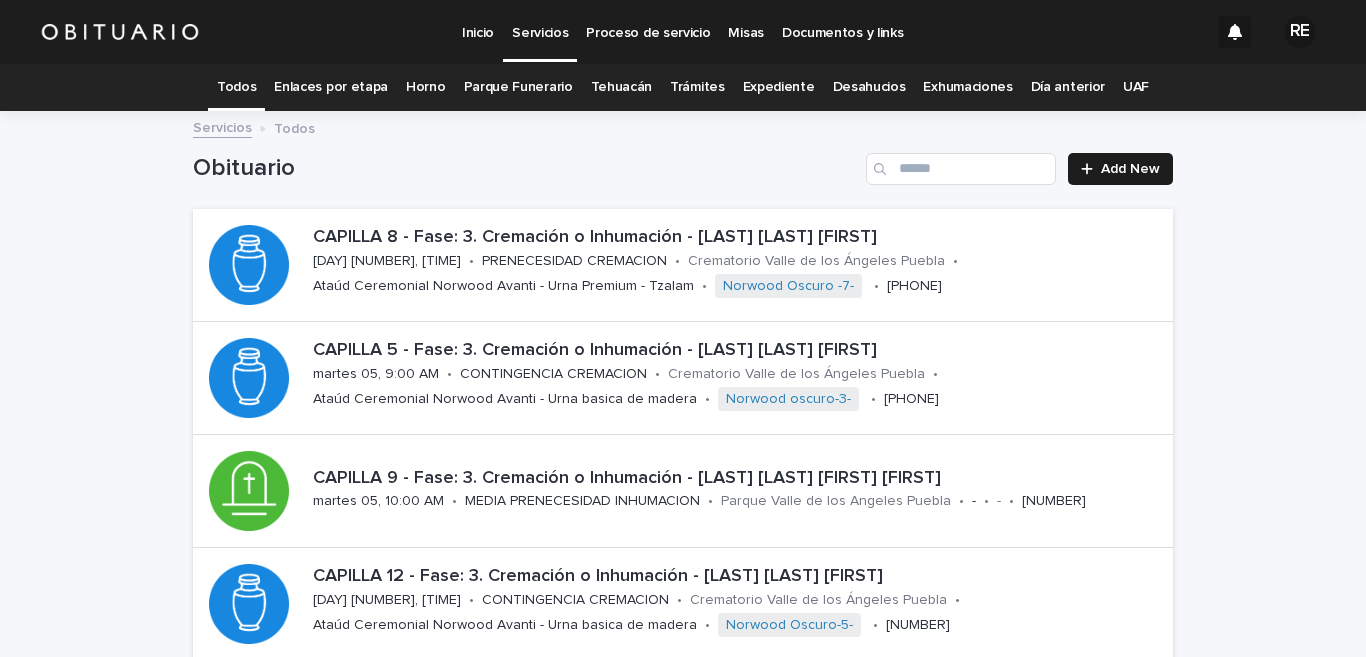 click on "Expediente" at bounding box center [779, 87] 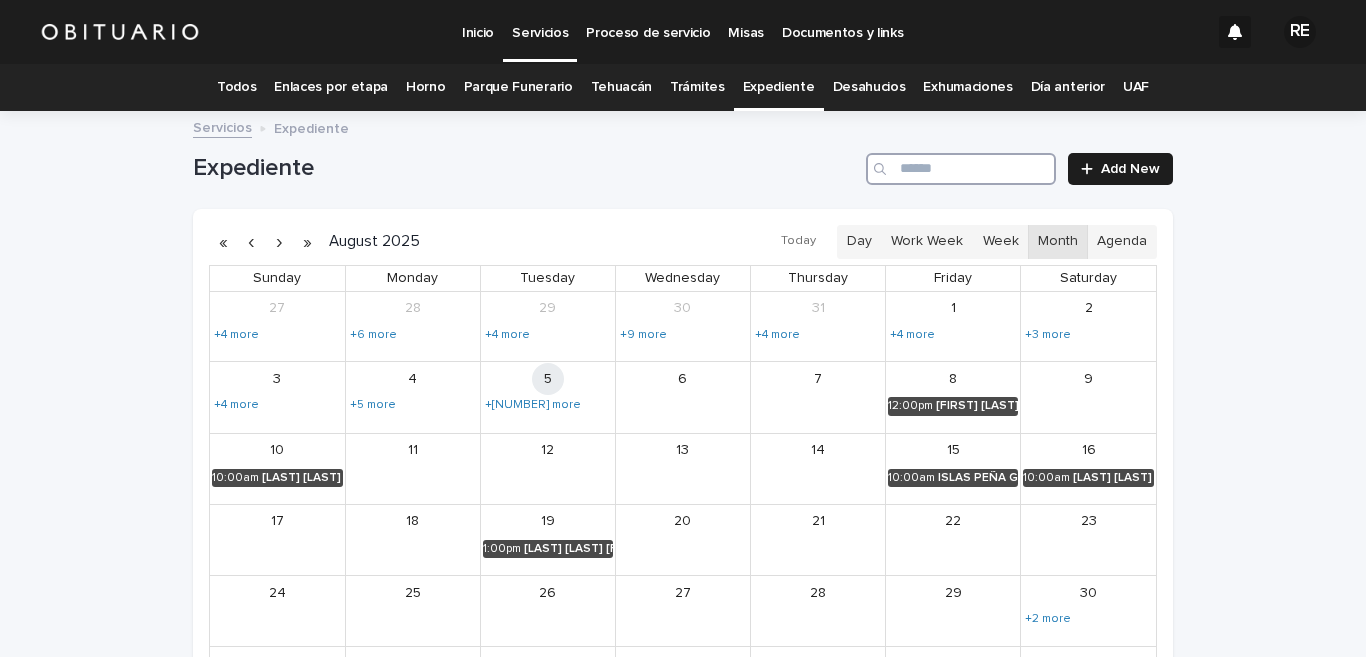 click at bounding box center (961, 169) 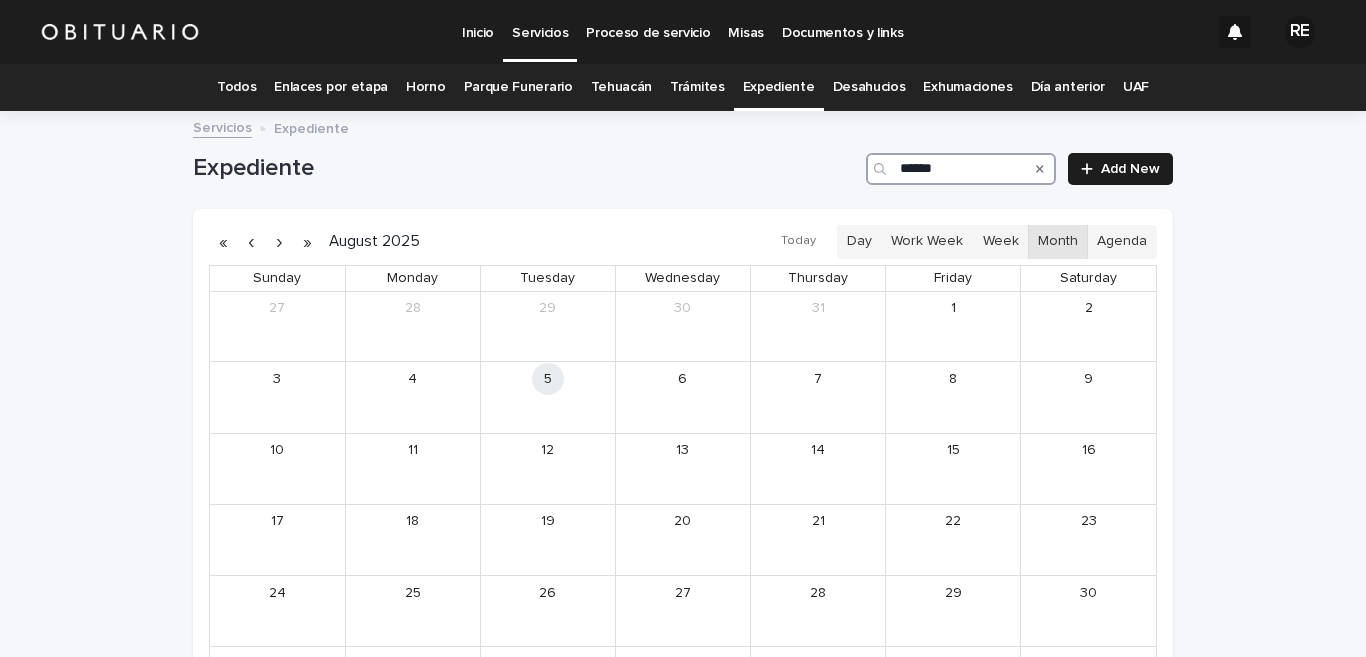 type on "******" 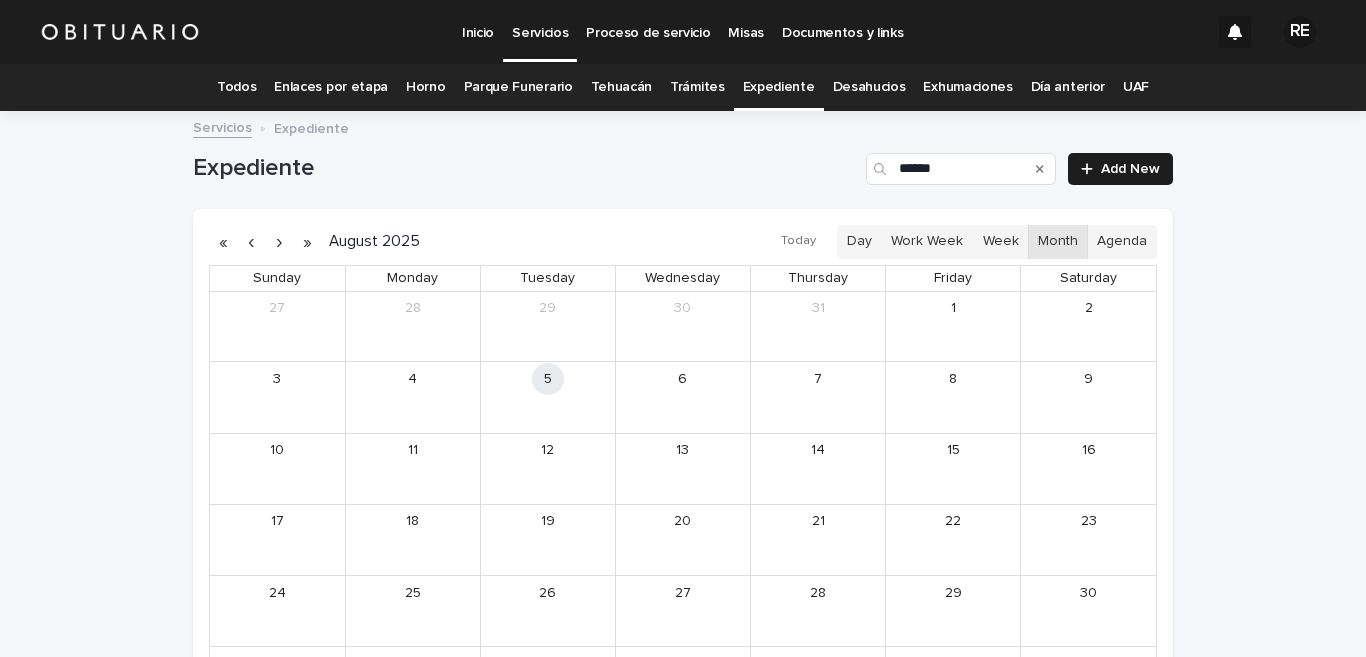 click at bounding box center (251, 242) 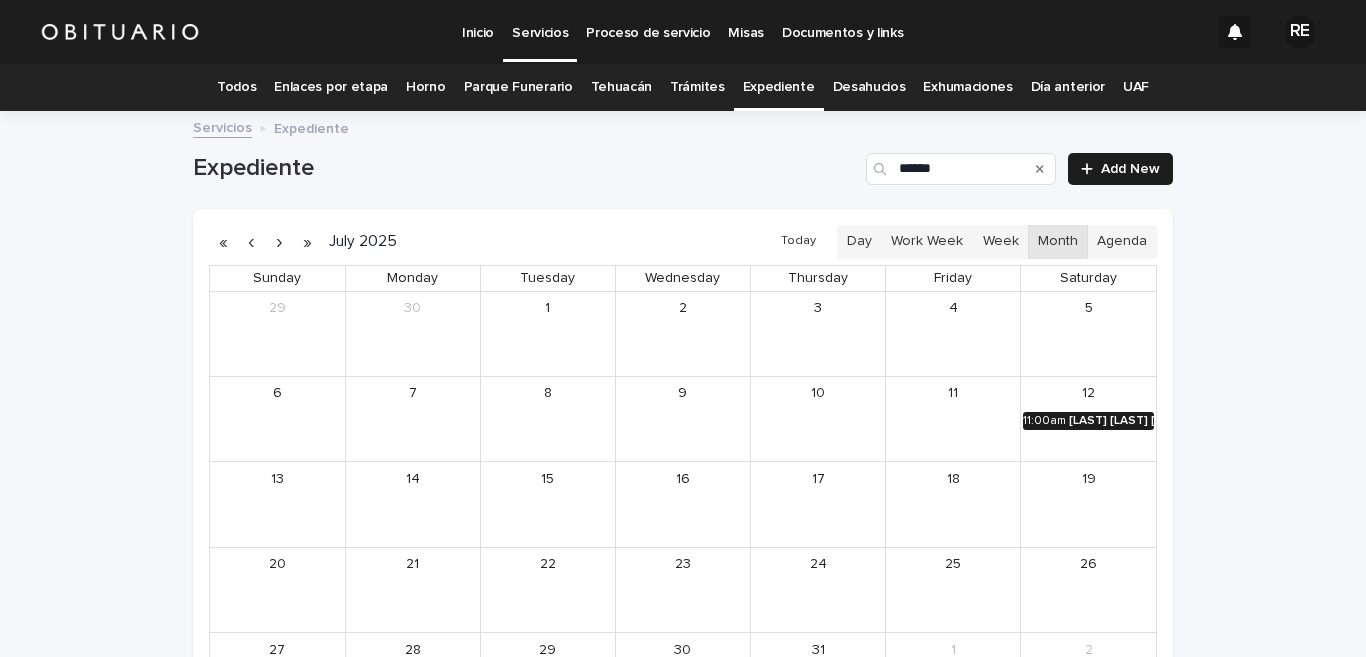 click on "[LAST] [LAST] [FIRST] [FIRST]" at bounding box center [1111, 421] 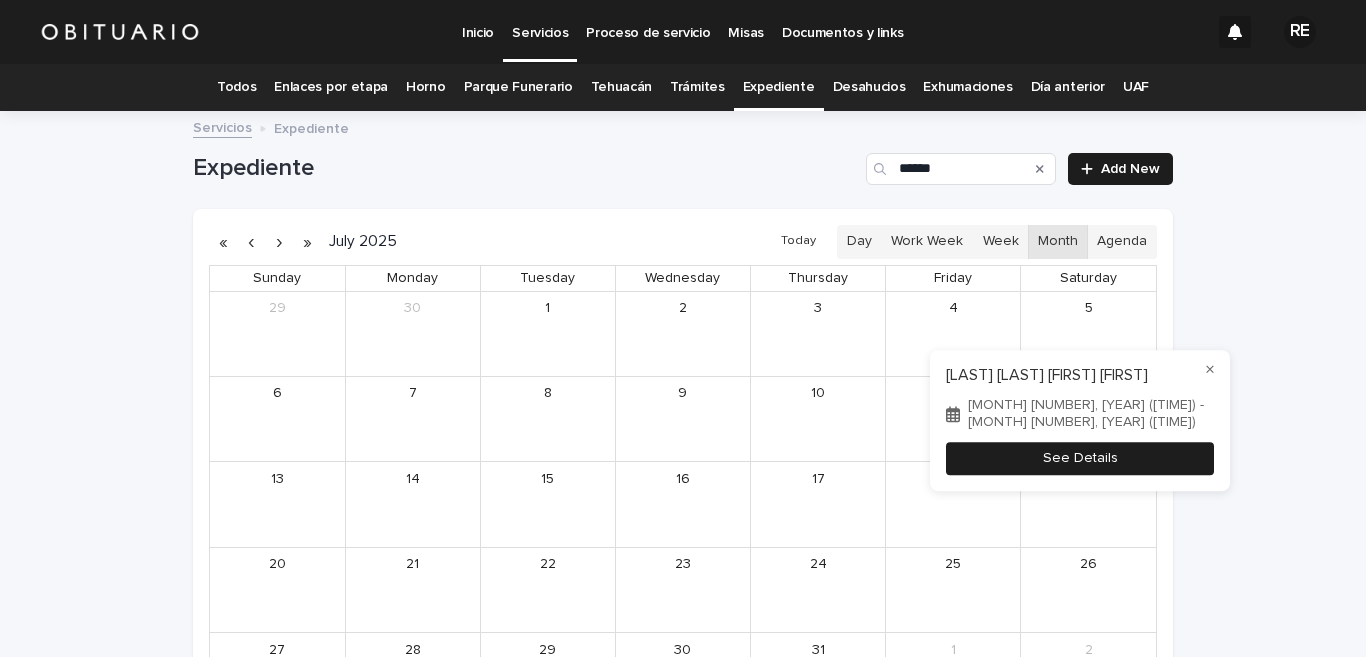 click on "See Details" at bounding box center [1080, 459] 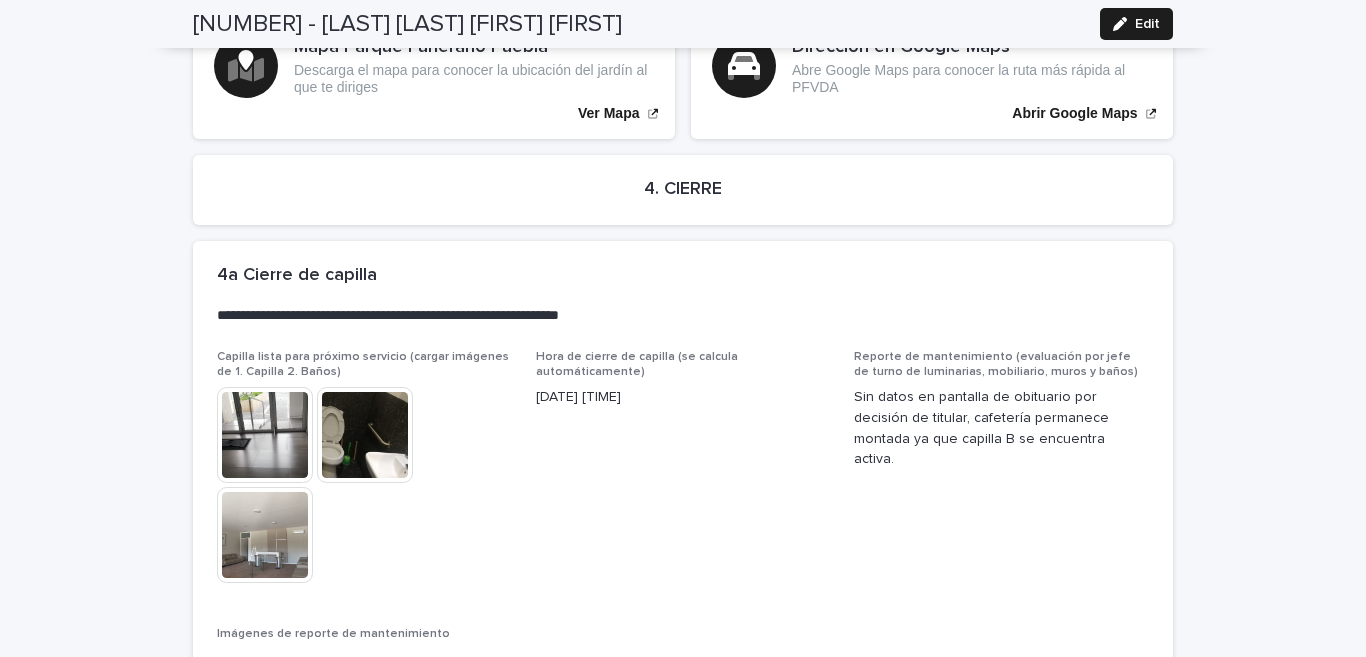 scroll, scrollTop: 5123, scrollLeft: 0, axis: vertical 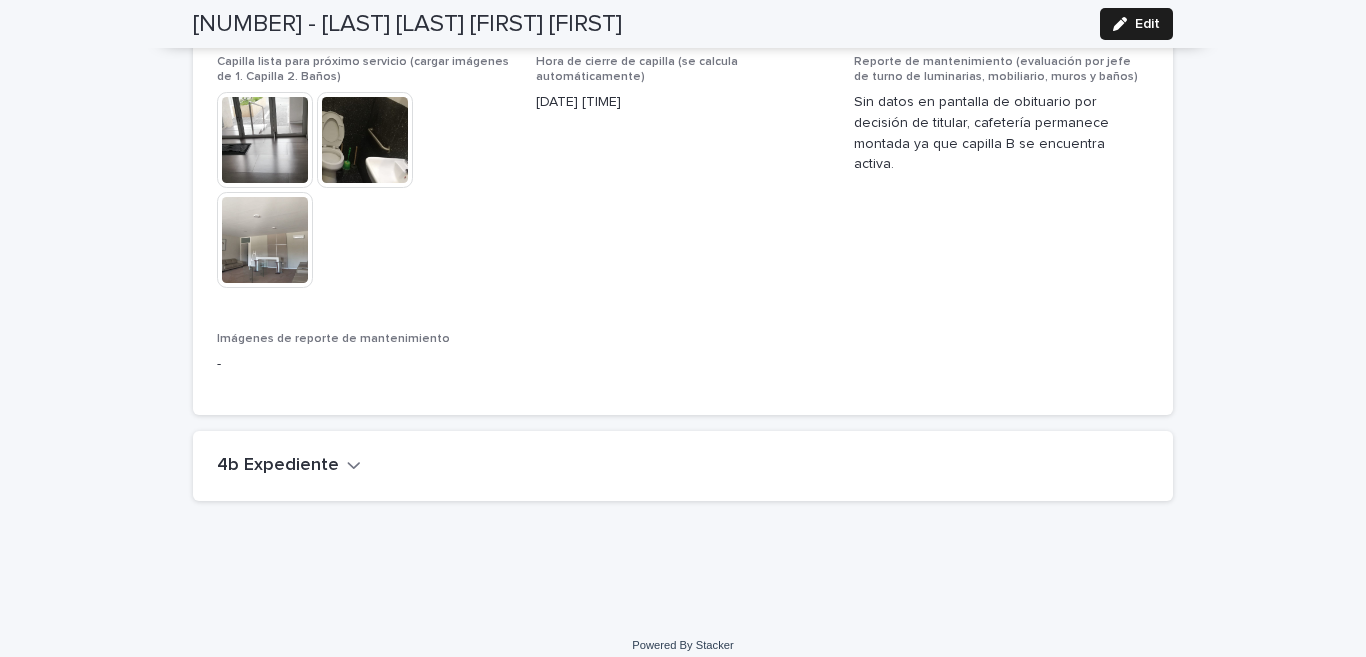 click 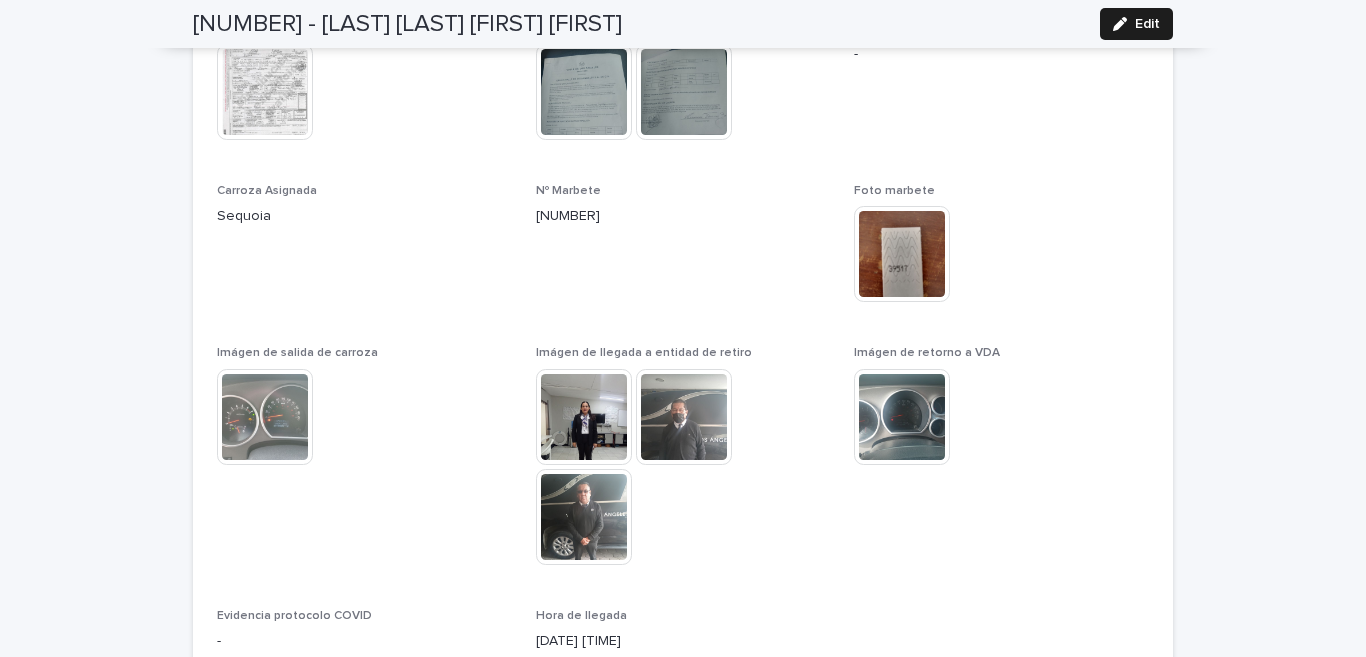 scroll, scrollTop: 1575, scrollLeft: 0, axis: vertical 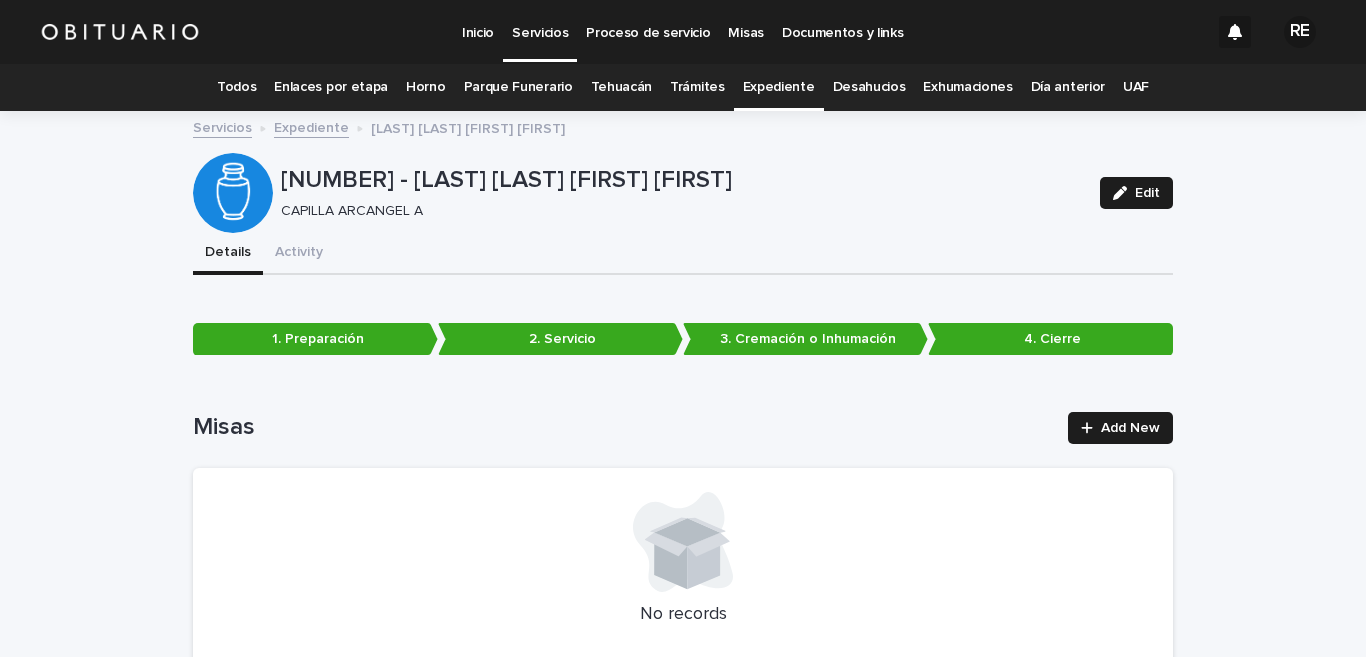 click on "Todos" at bounding box center [236, 87] 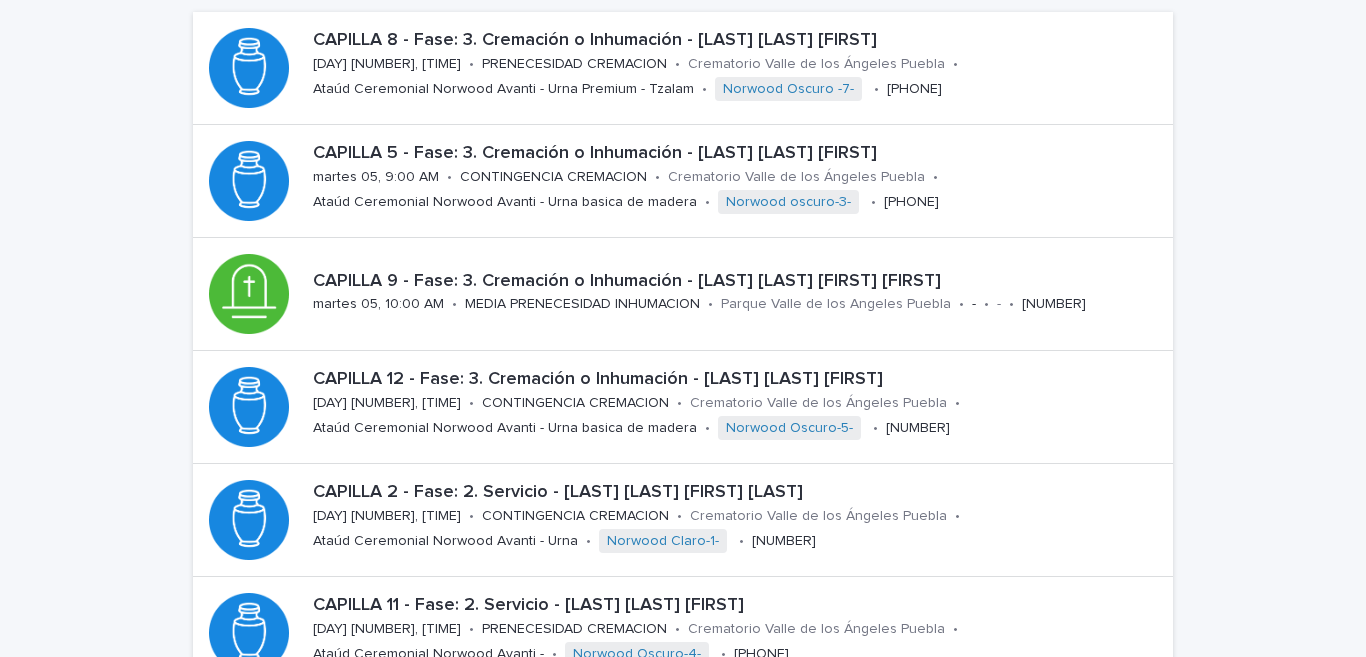 scroll, scrollTop: 0, scrollLeft: 0, axis: both 